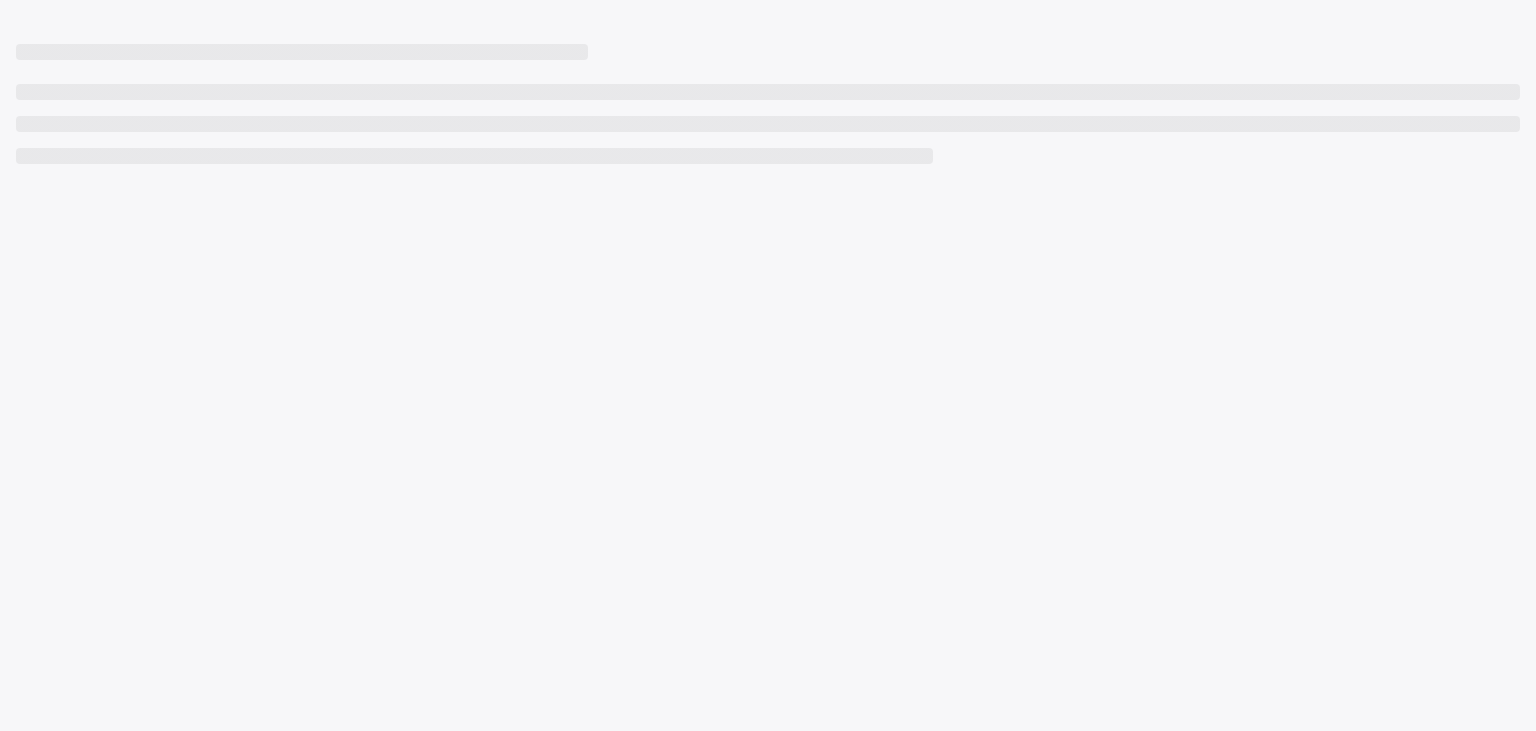 scroll, scrollTop: 0, scrollLeft: 0, axis: both 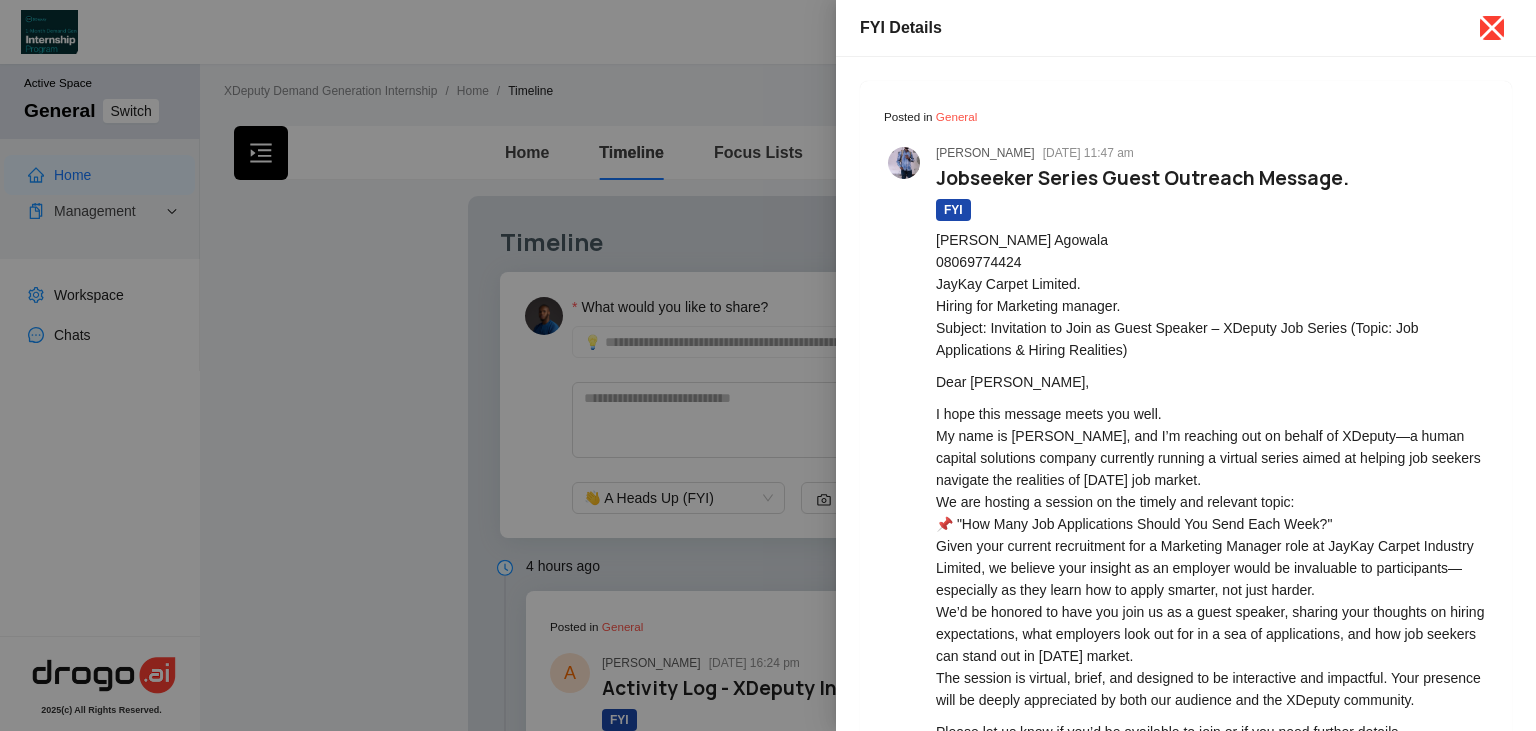 click 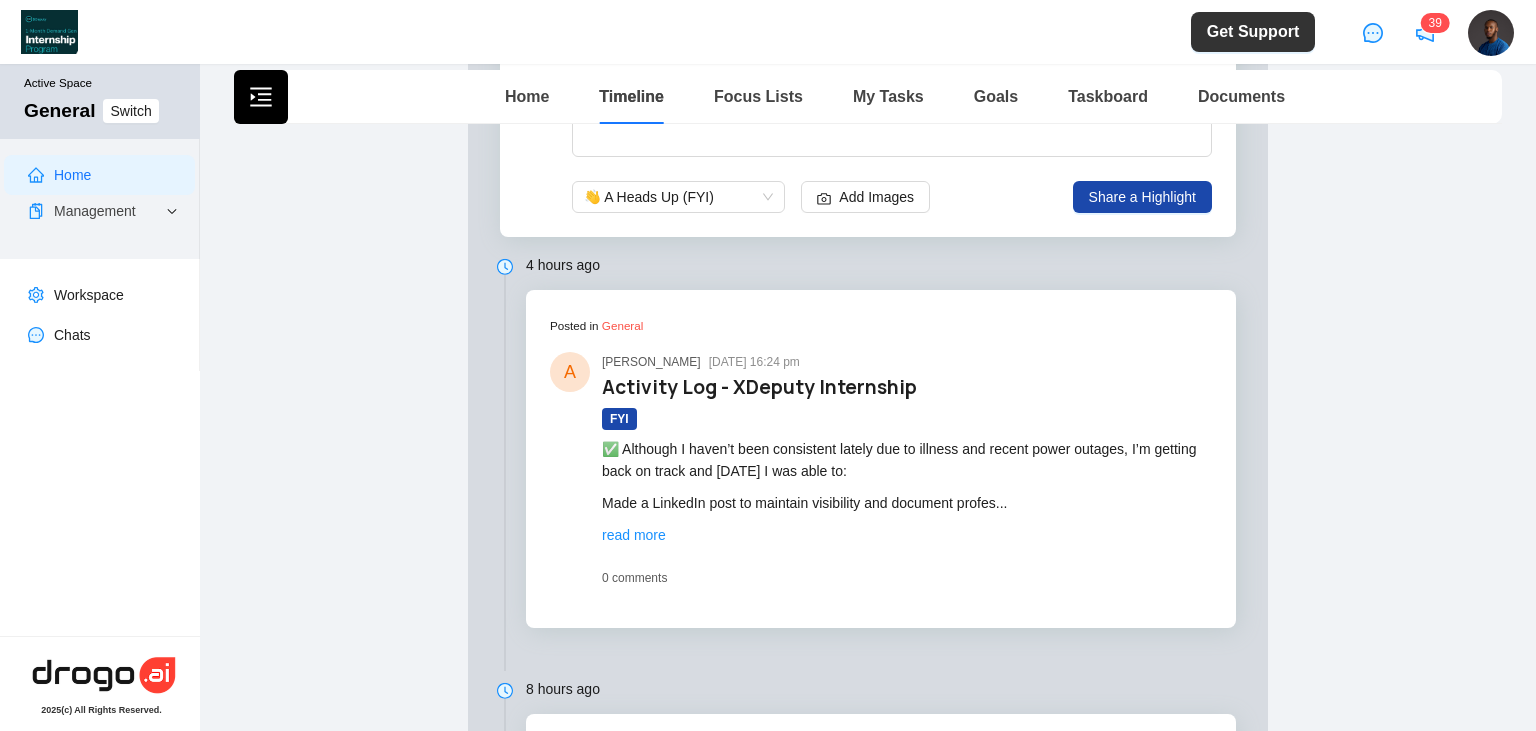 scroll, scrollTop: 310, scrollLeft: 0, axis: vertical 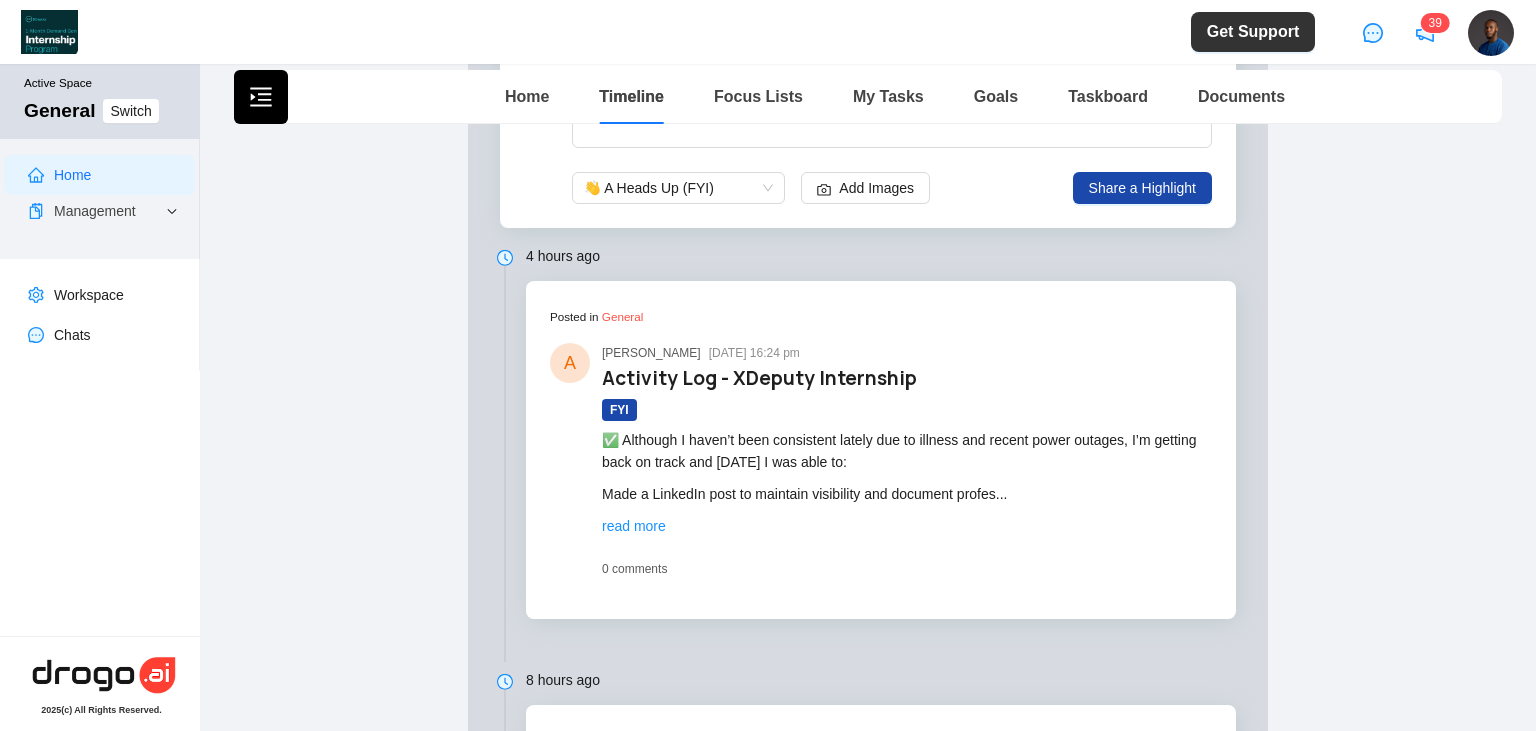 click on "read more" at bounding box center [634, 526] 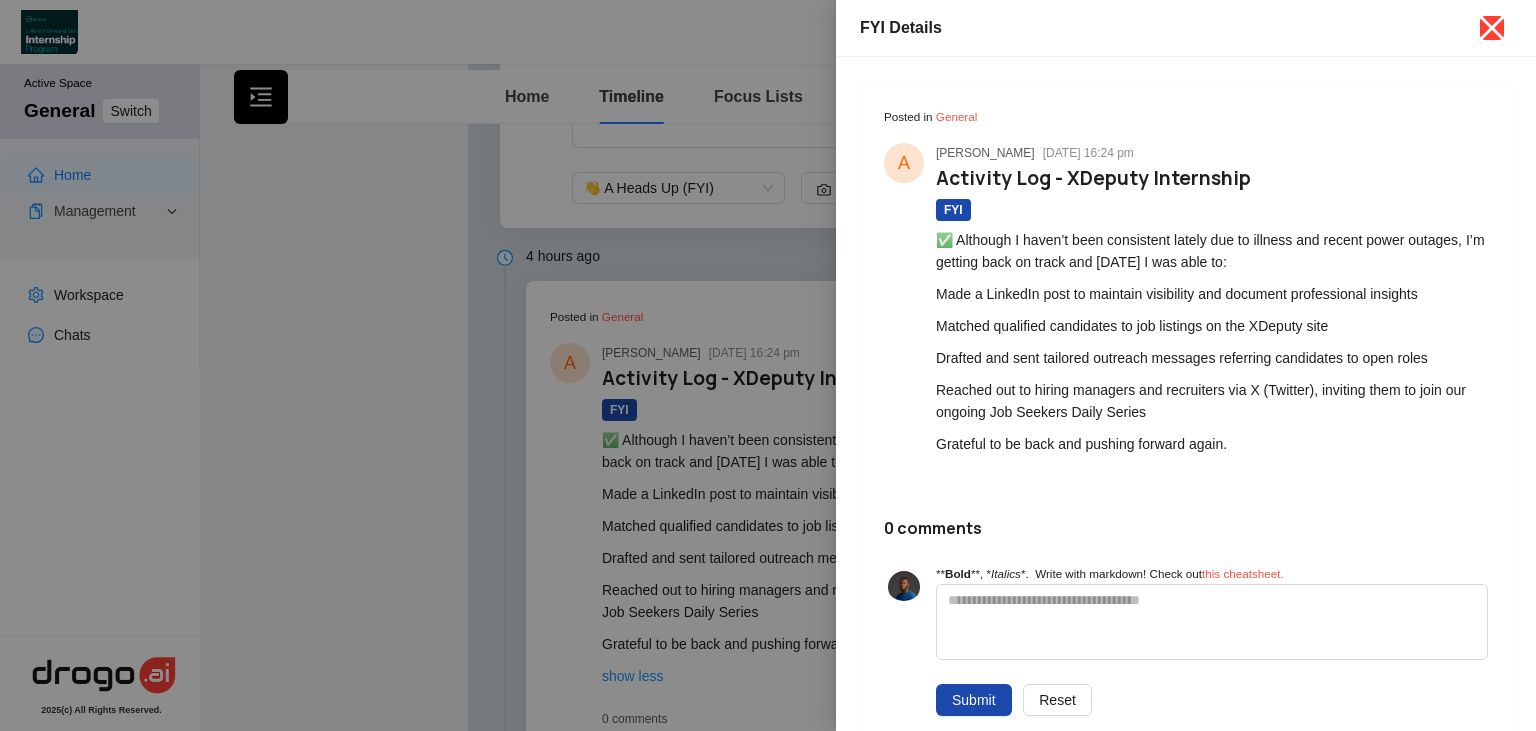 click 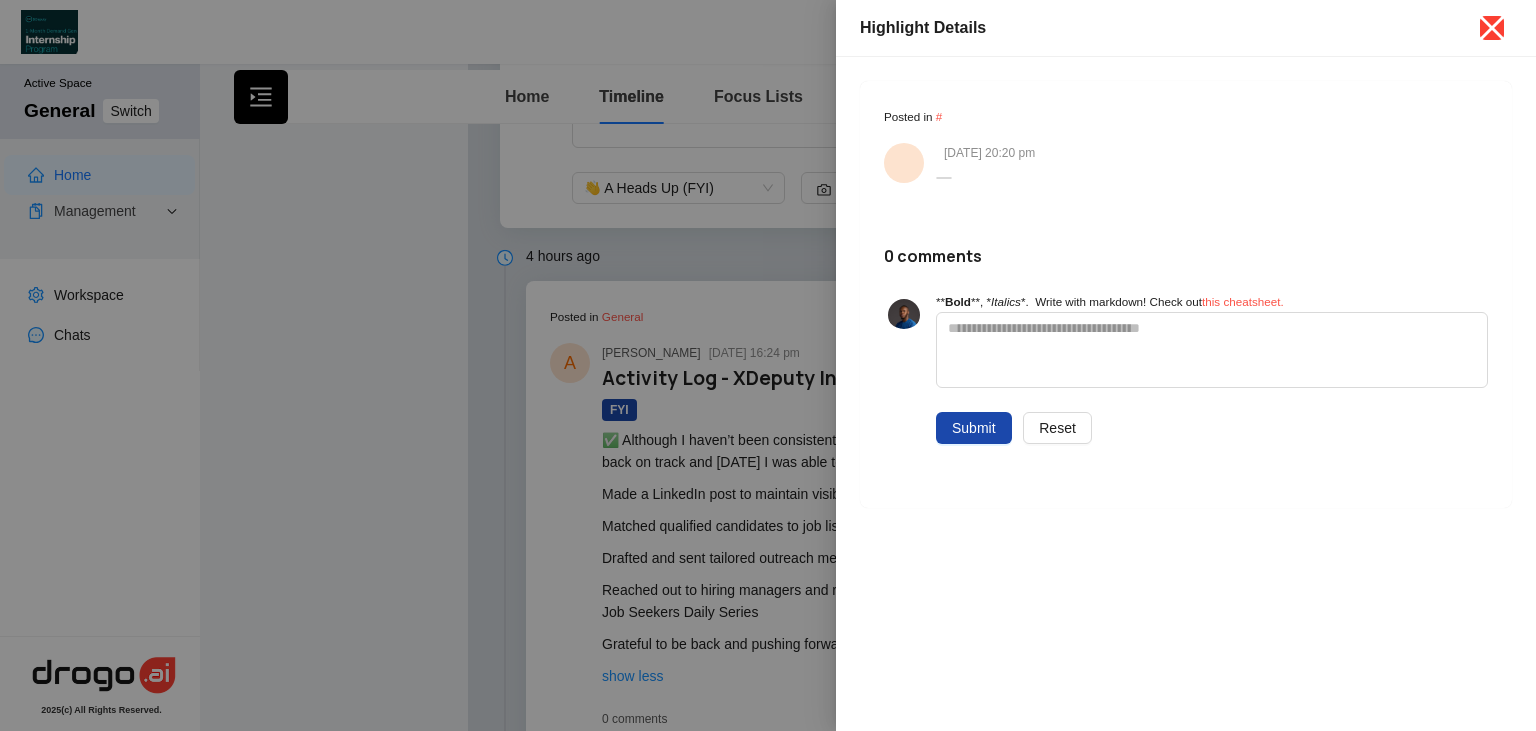 click on "Highlight Details" at bounding box center [1158, 28] 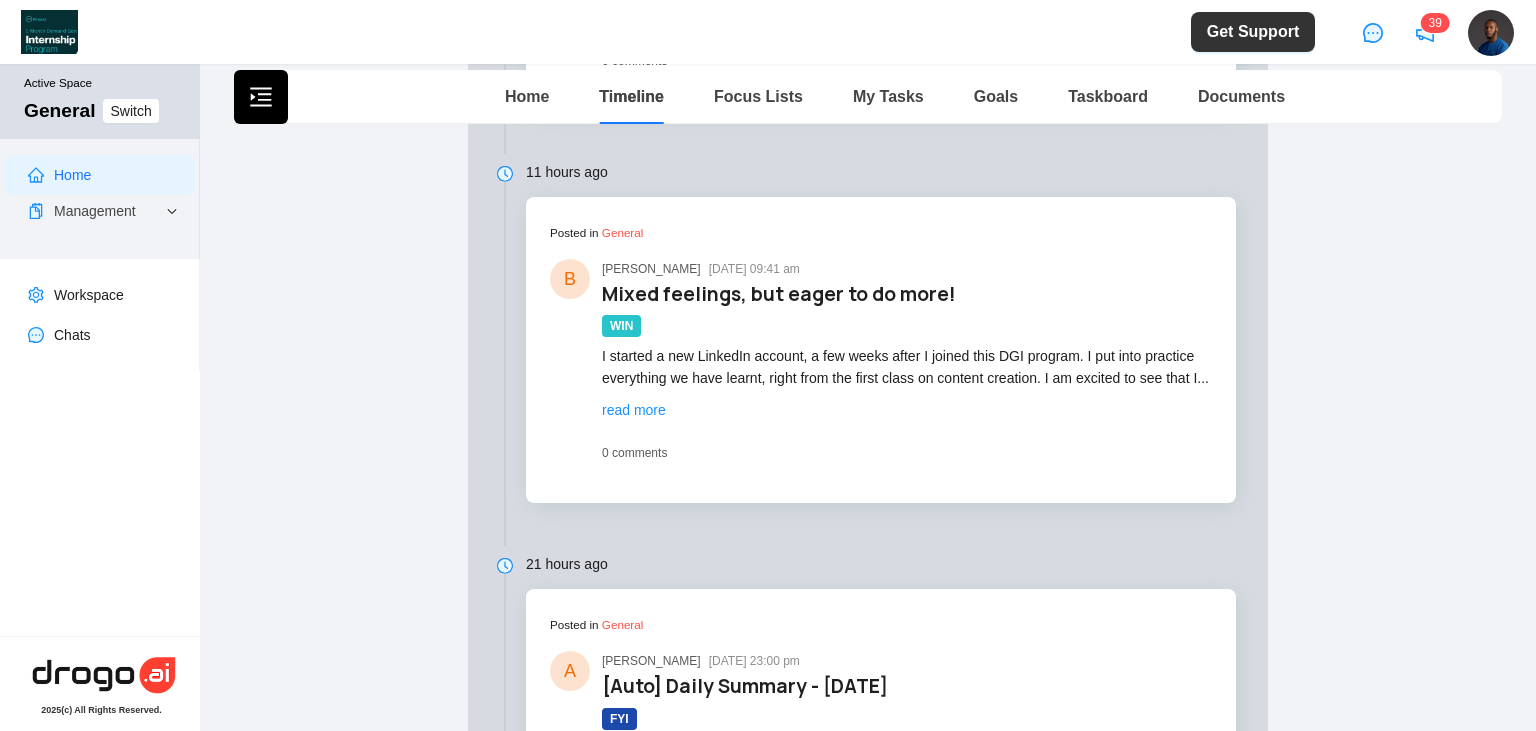 scroll, scrollTop: 1384, scrollLeft: 0, axis: vertical 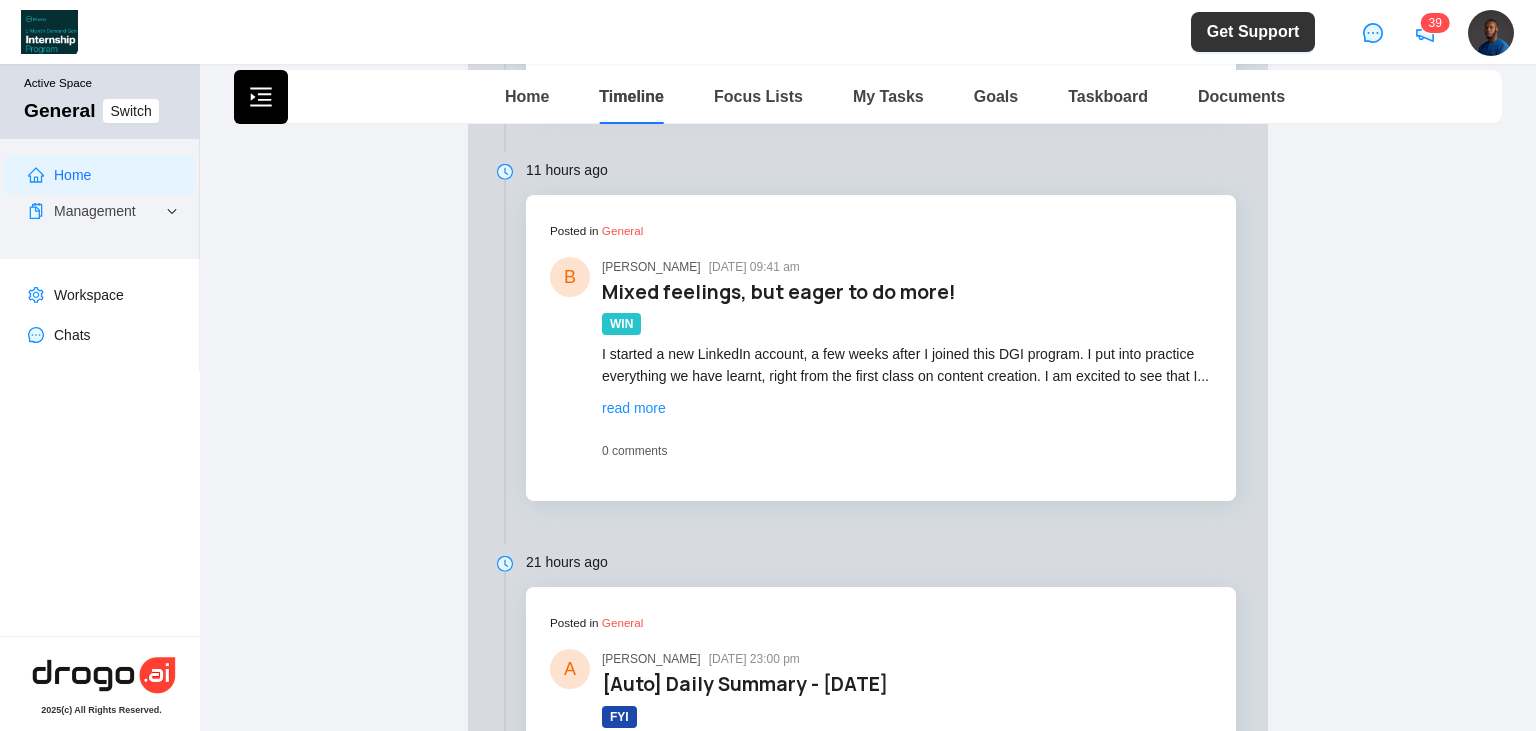 click on "read more" at bounding box center (634, 408) 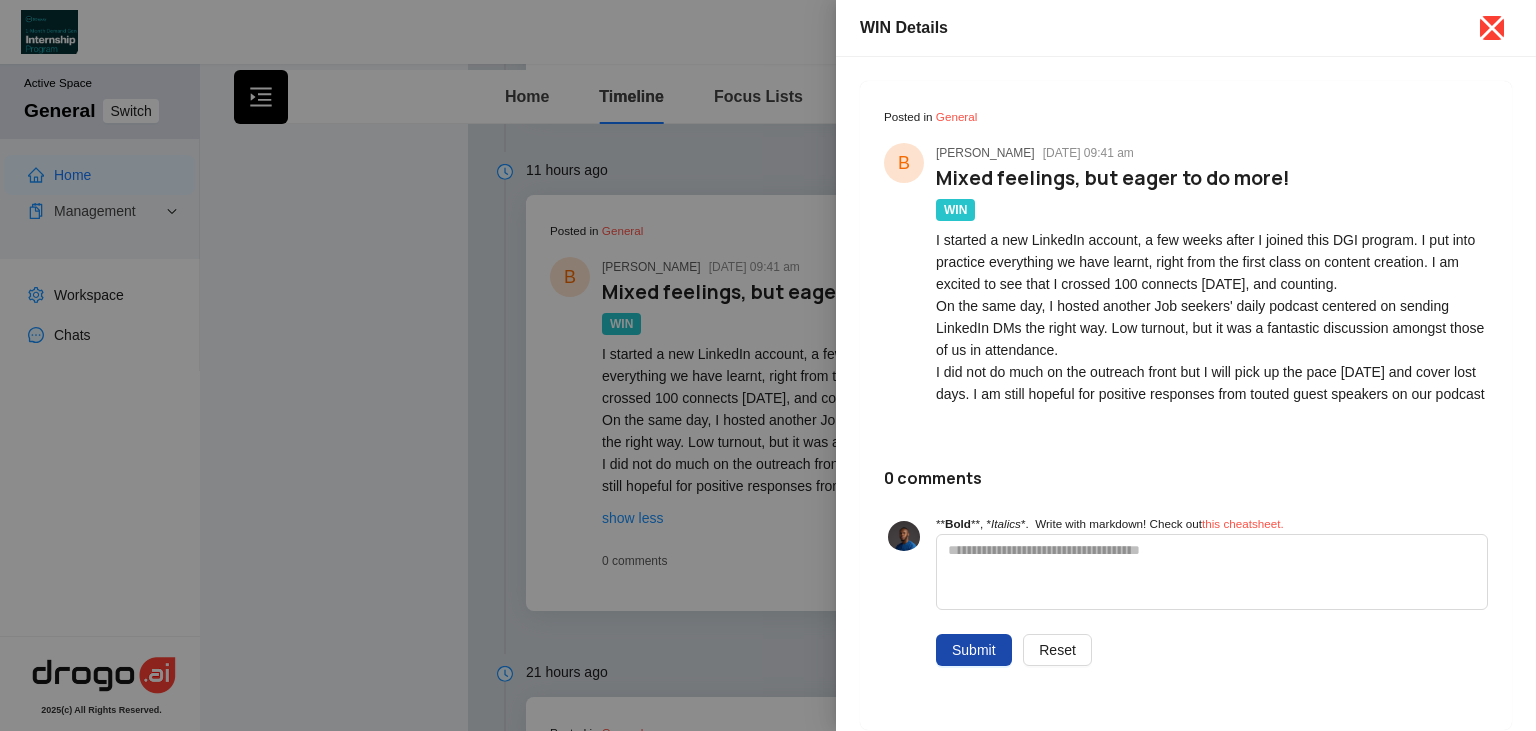 click 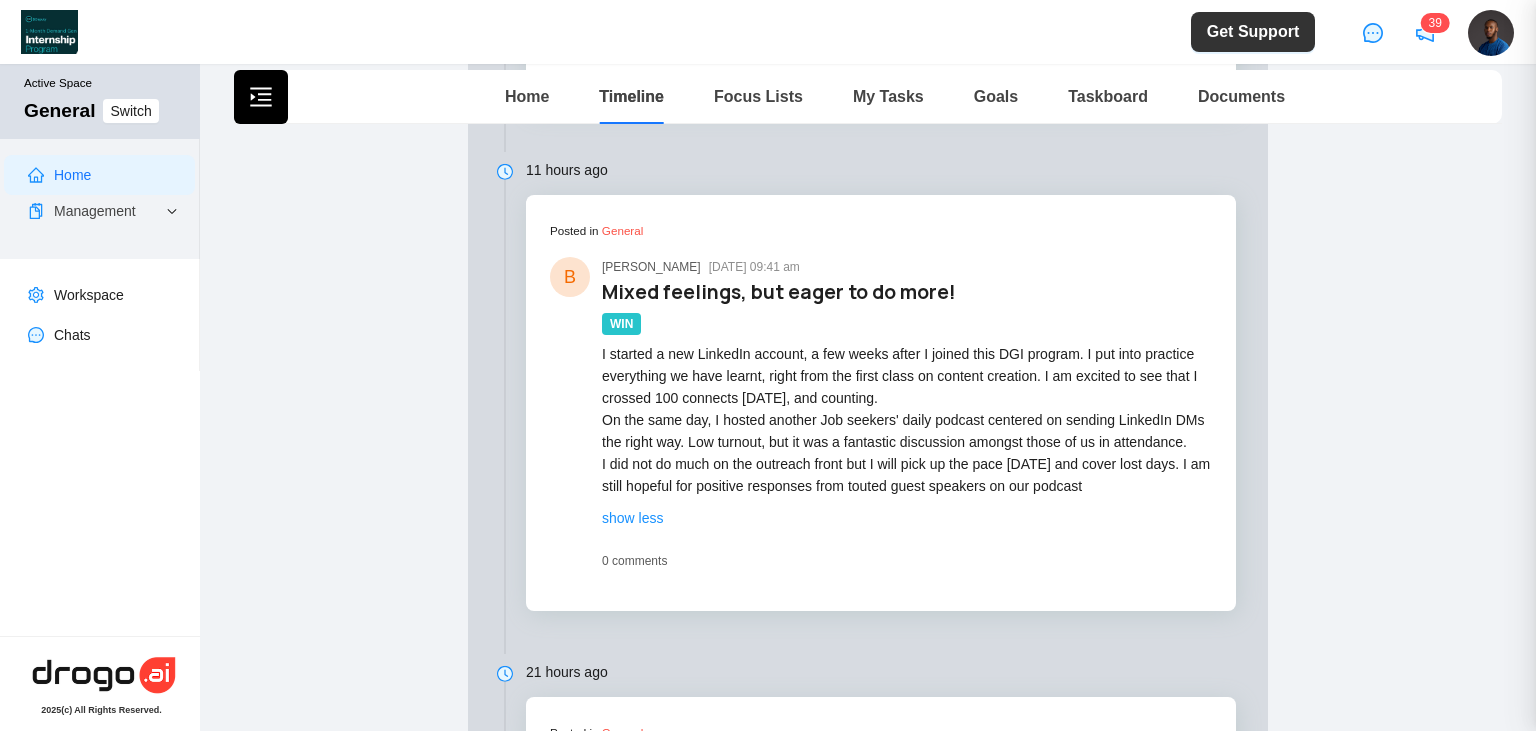 type 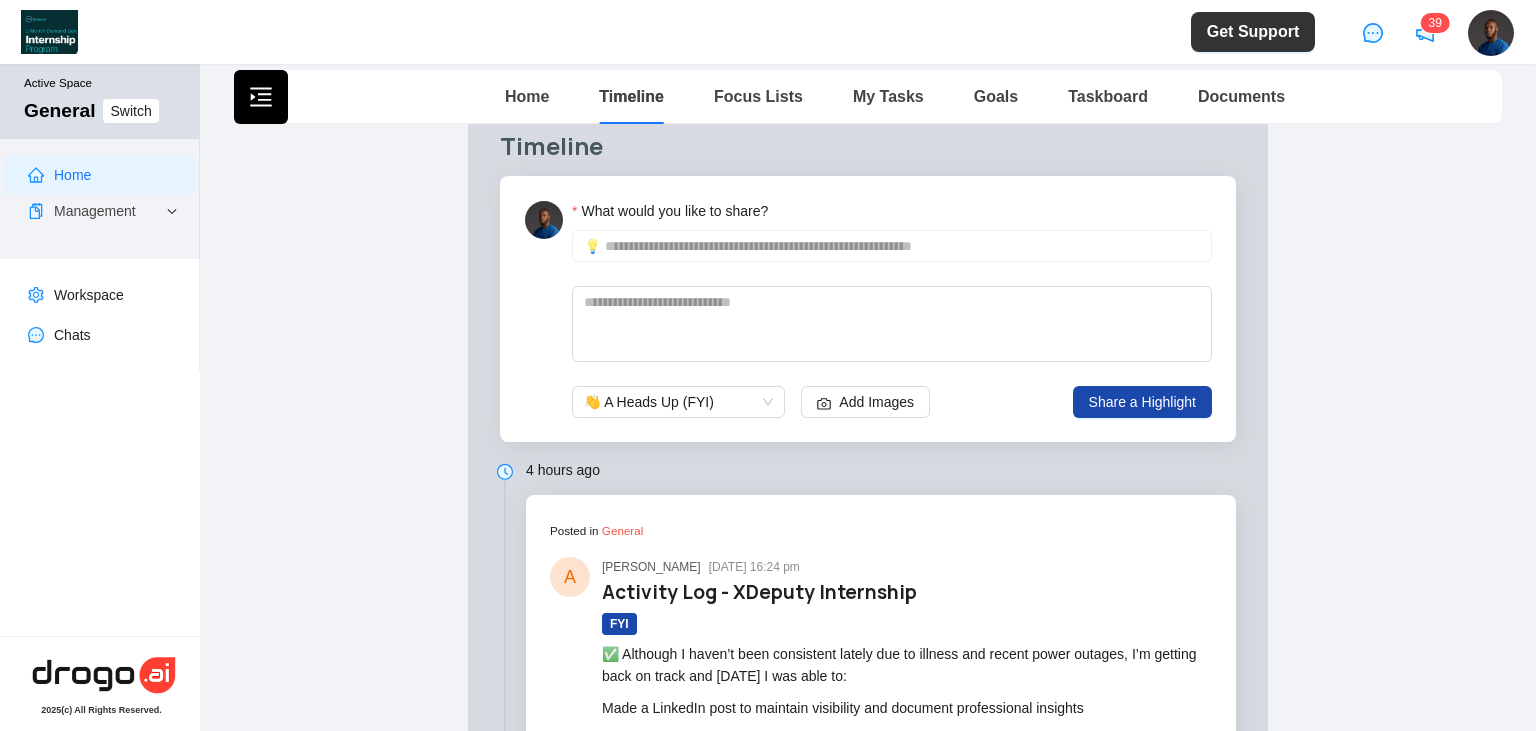 scroll, scrollTop: 0, scrollLeft: 0, axis: both 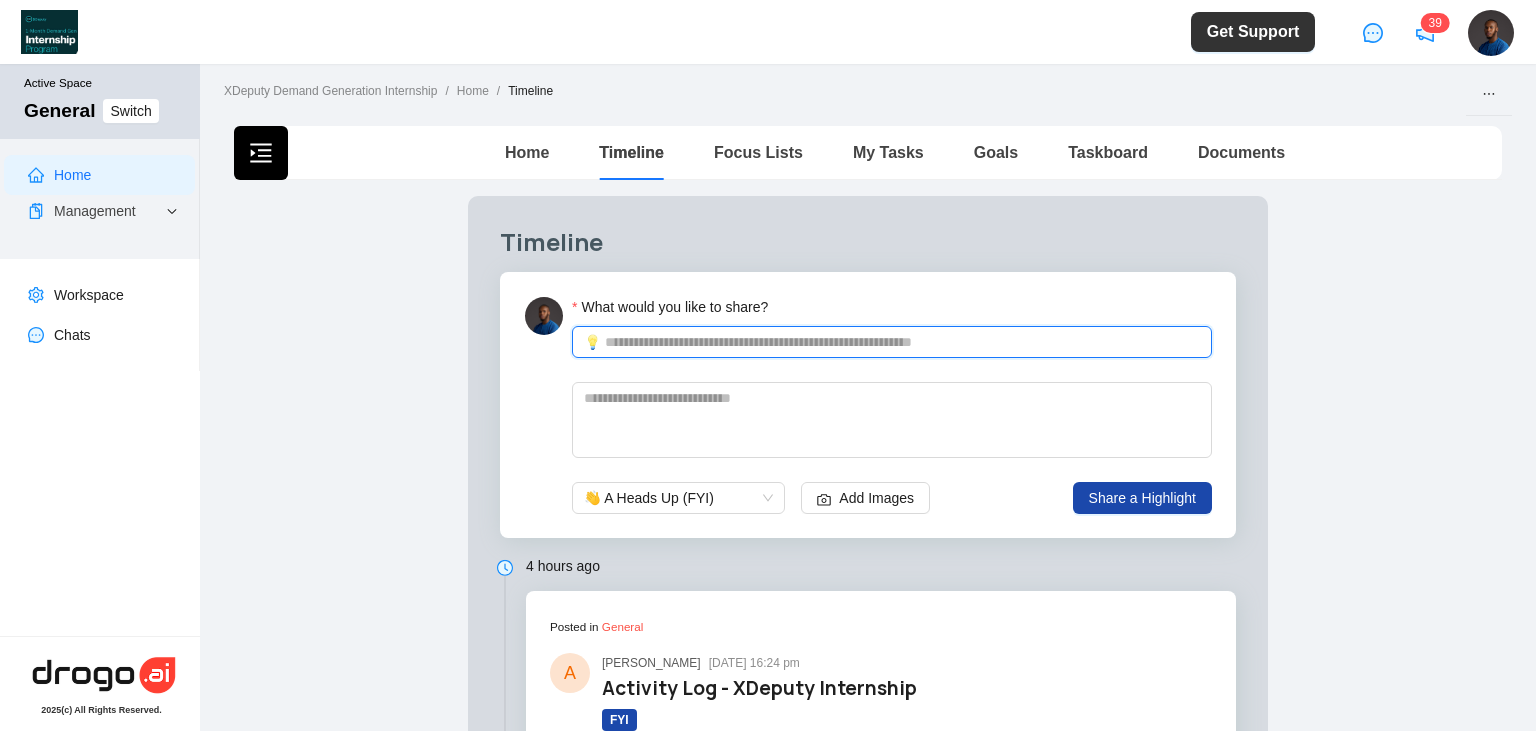 click on "What would you like to share?" at bounding box center (902, 342) 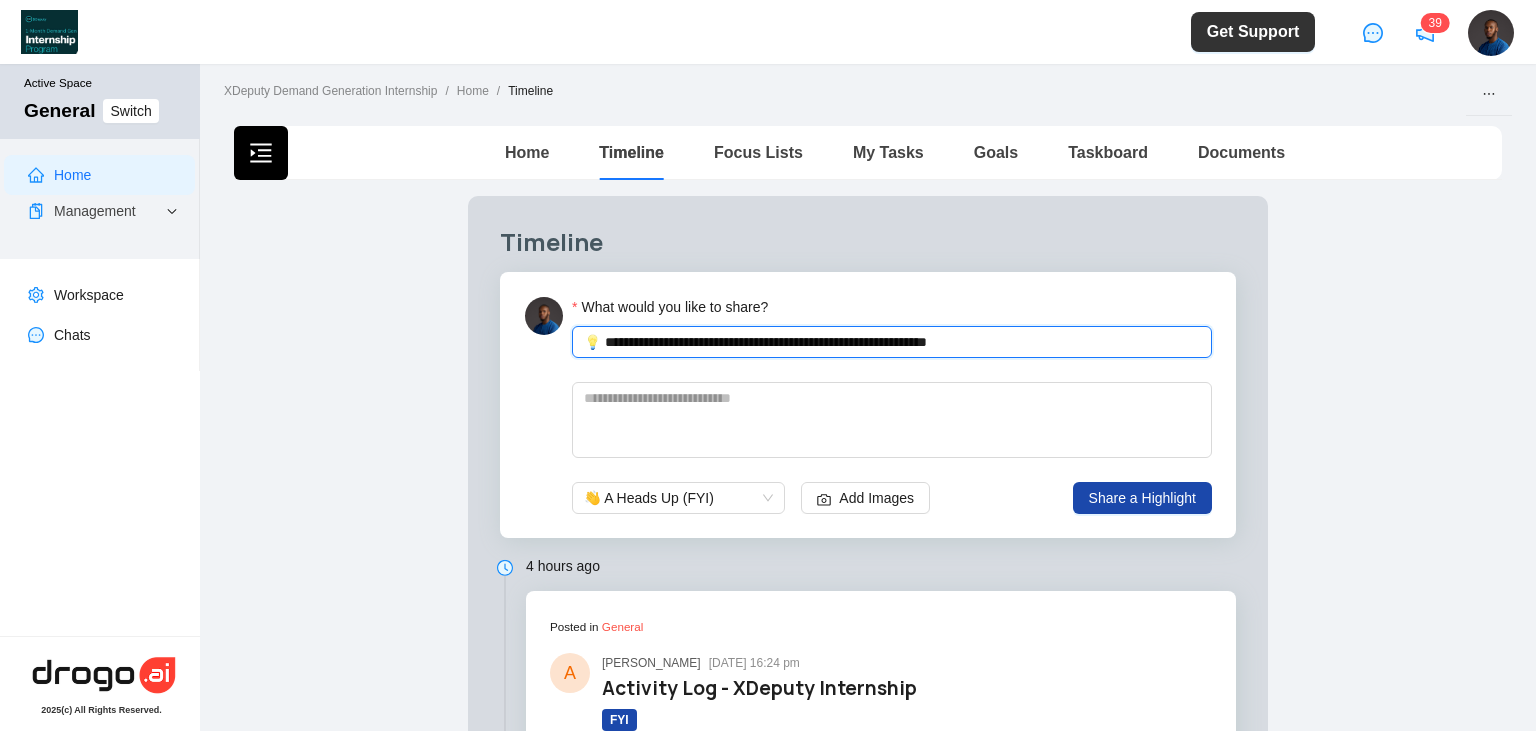 drag, startPoint x: 741, startPoint y: 339, endPoint x: 741, endPoint y: 350, distance: 11 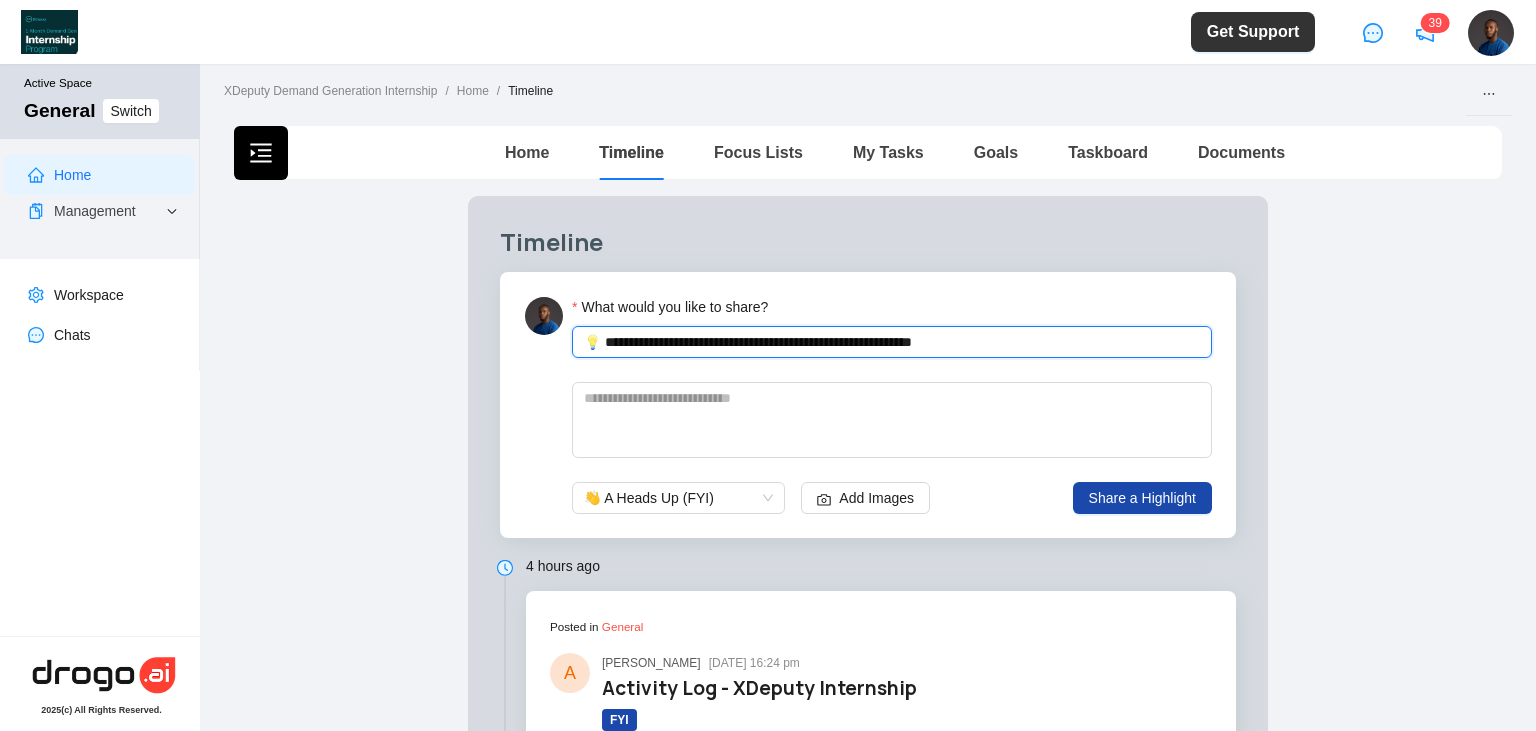 drag, startPoint x: 1015, startPoint y: 346, endPoint x: 943, endPoint y: 344, distance: 72.02777 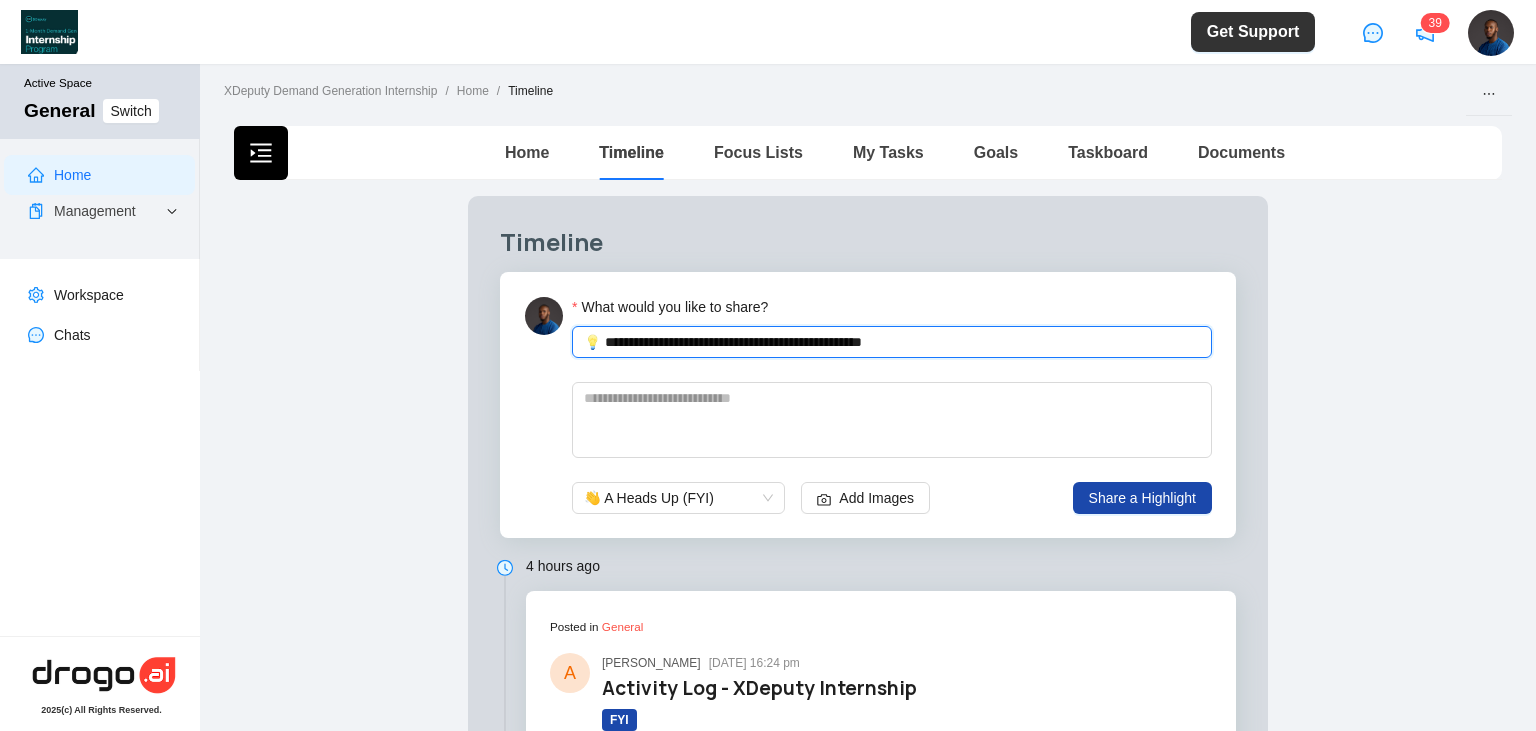 type on "**********" 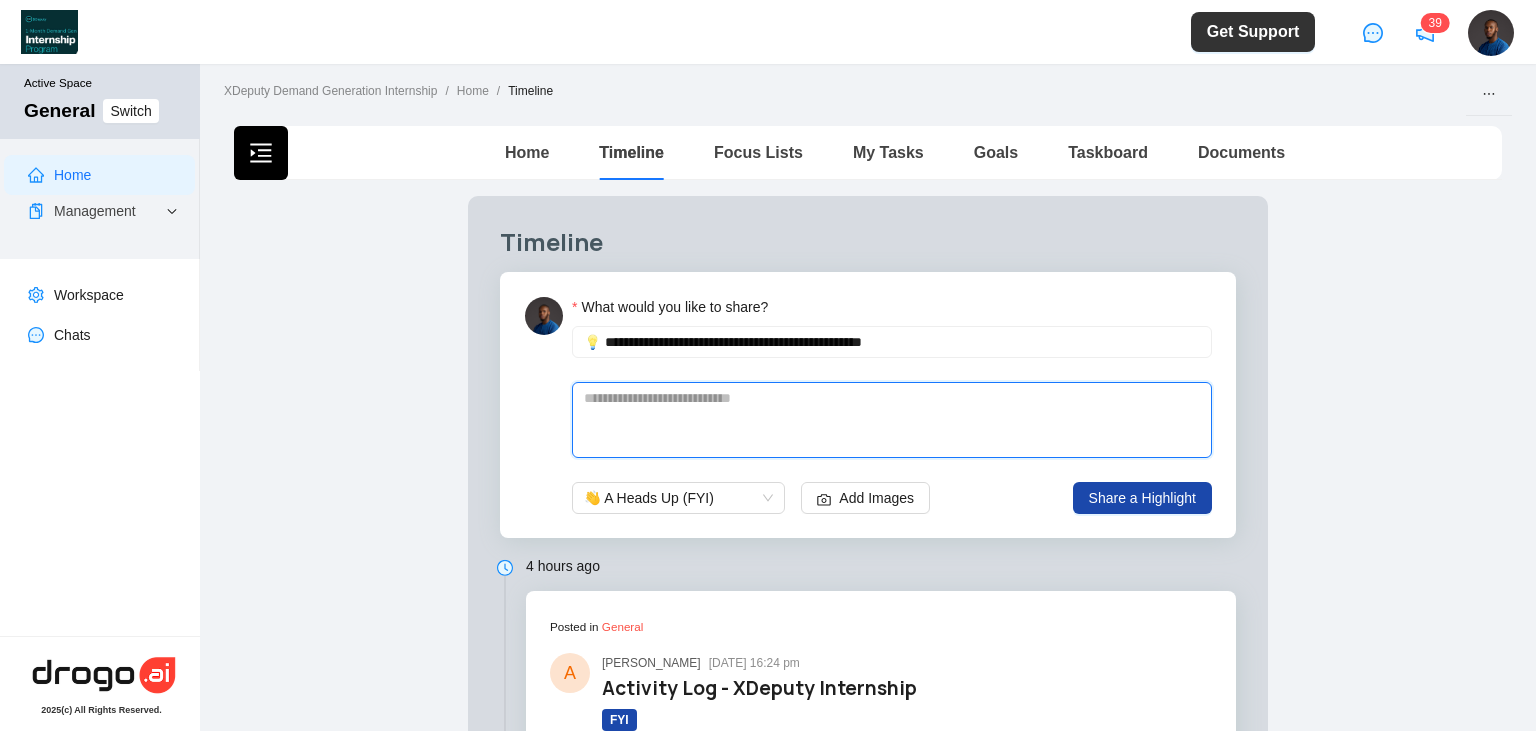 click at bounding box center (892, 420) 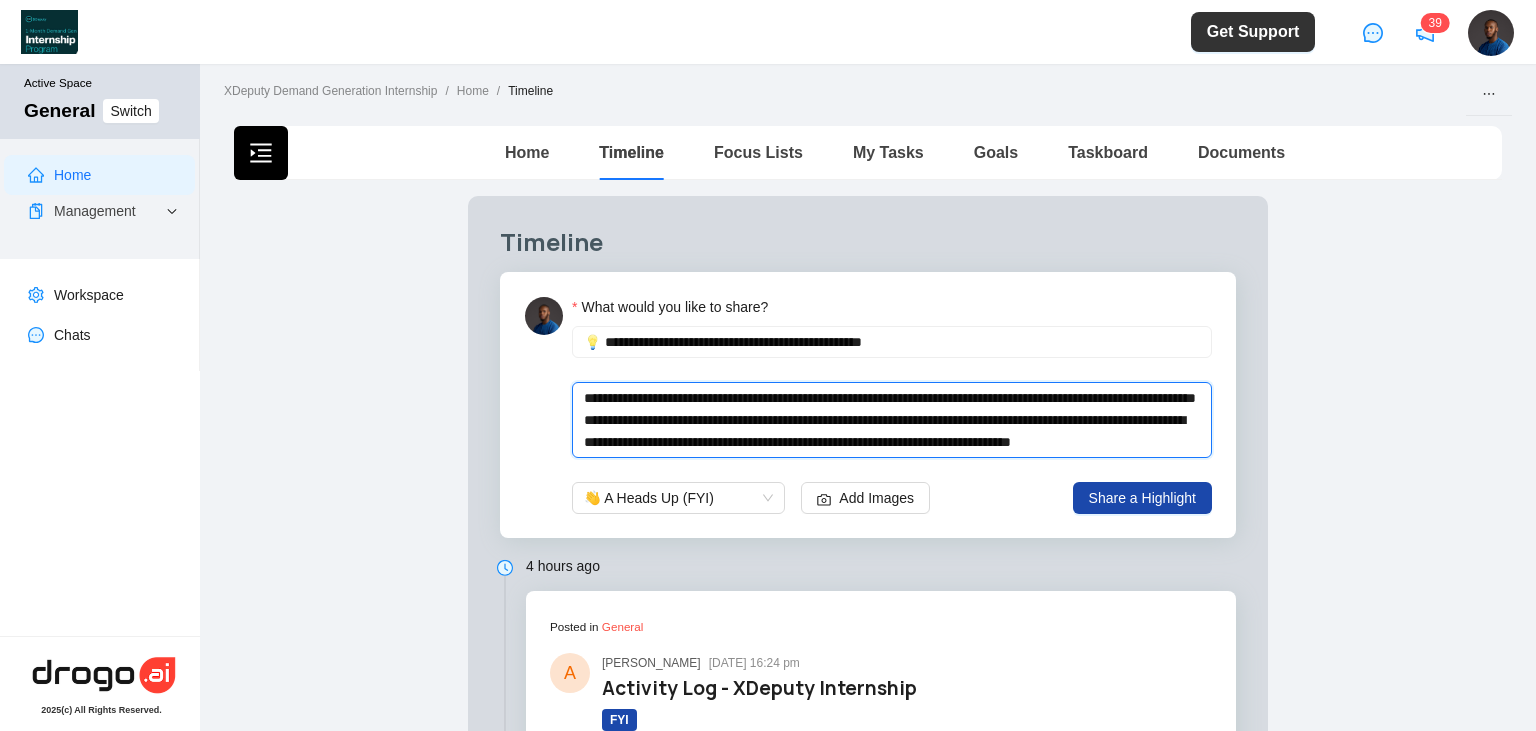 scroll, scrollTop: 31, scrollLeft: 0, axis: vertical 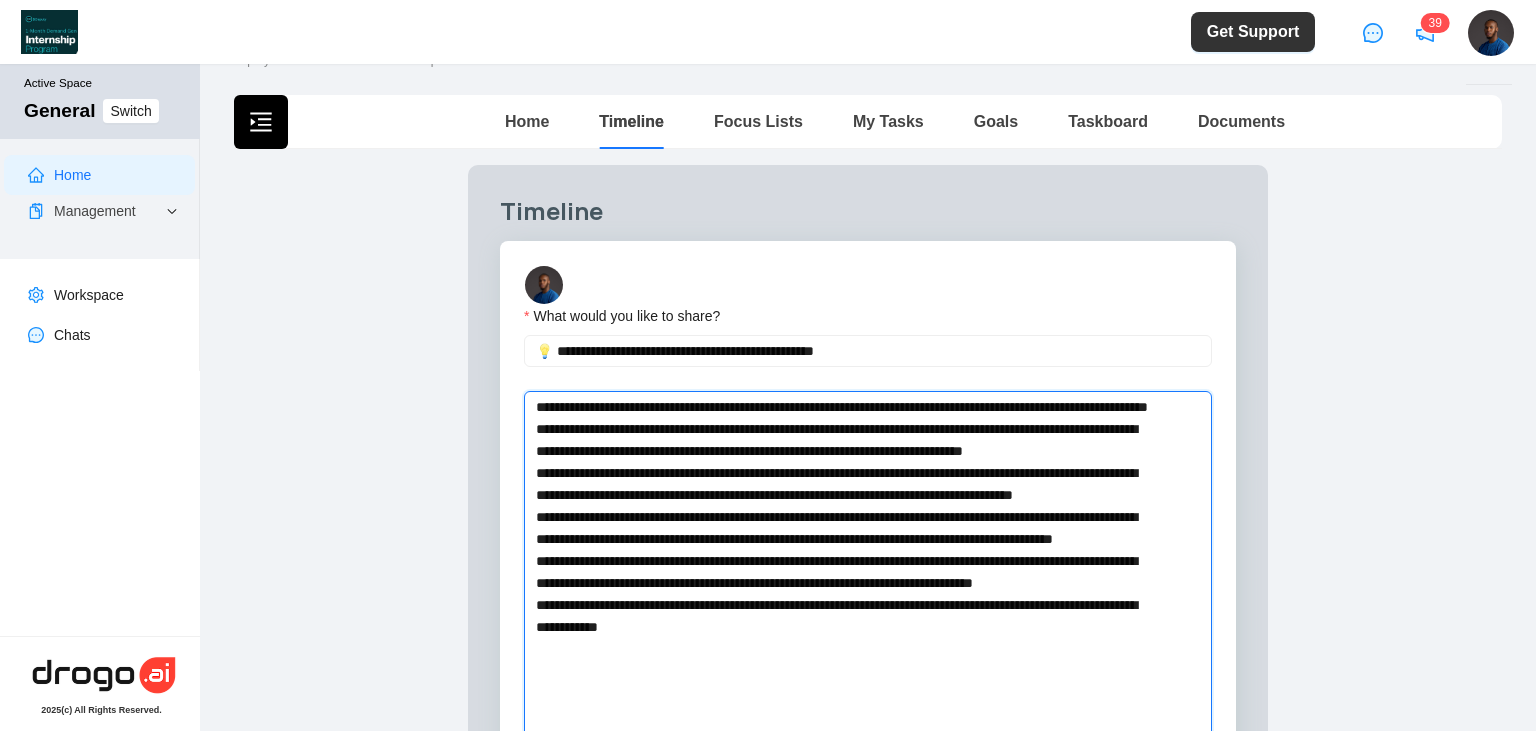 drag, startPoint x: 913, startPoint y: 373, endPoint x: 810, endPoint y: 374, distance: 103.00485 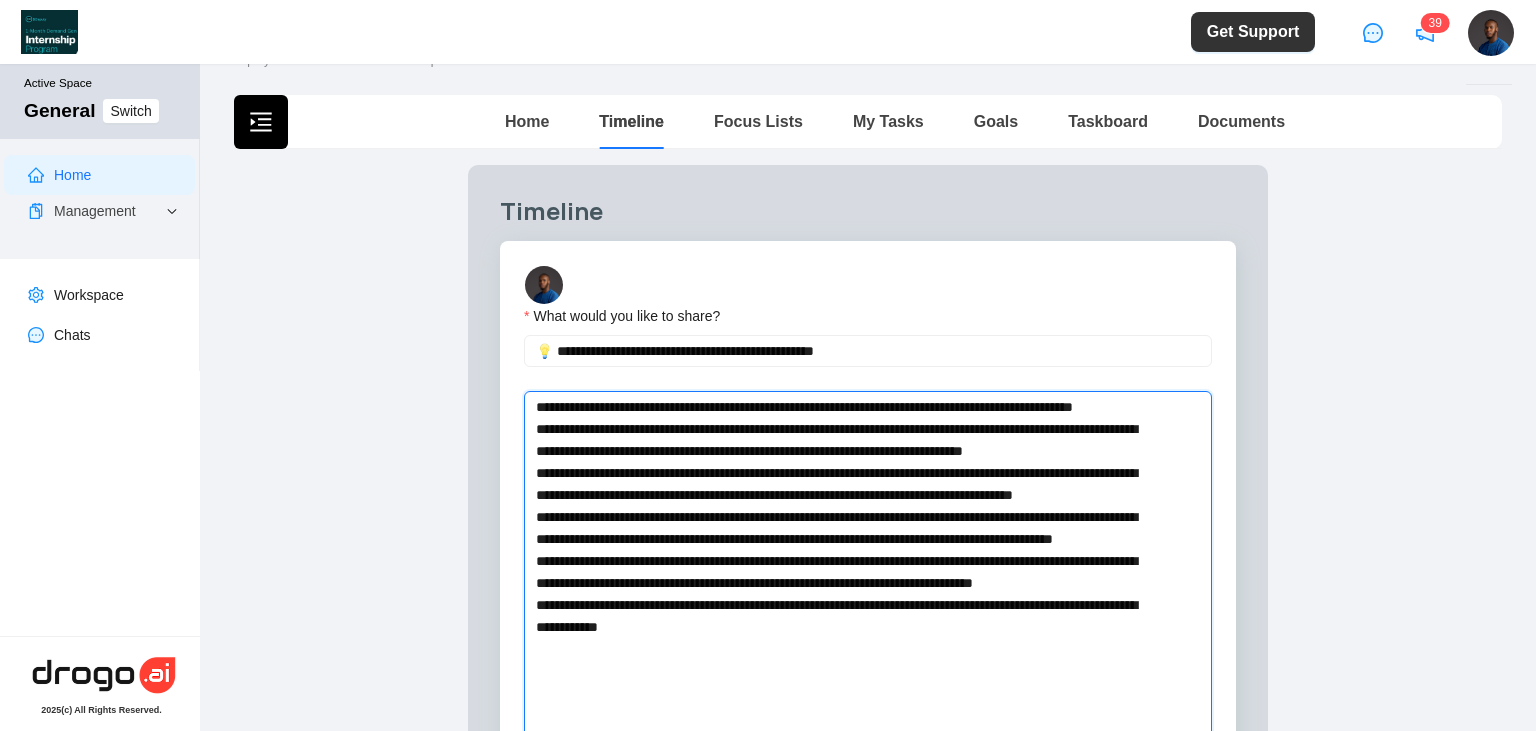 type 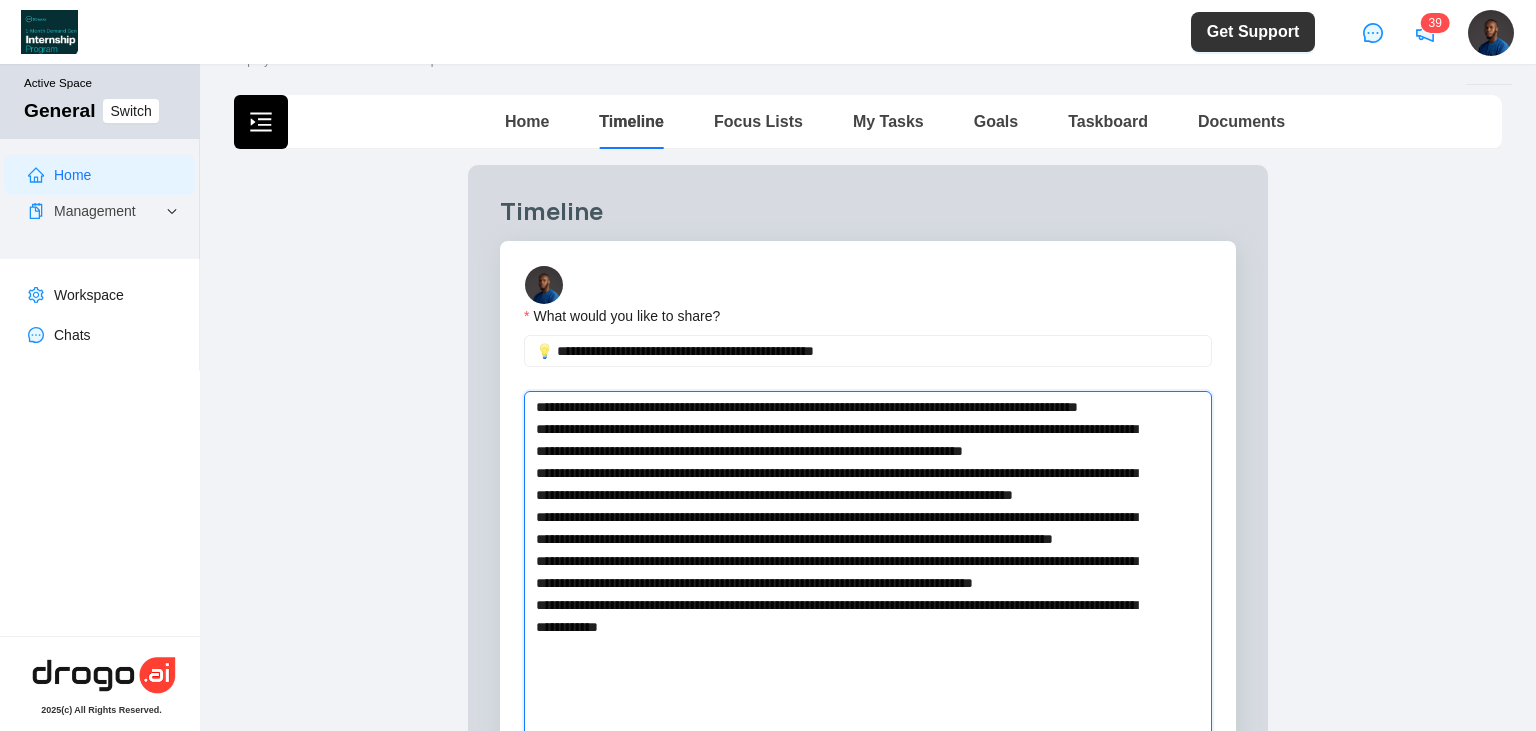 type 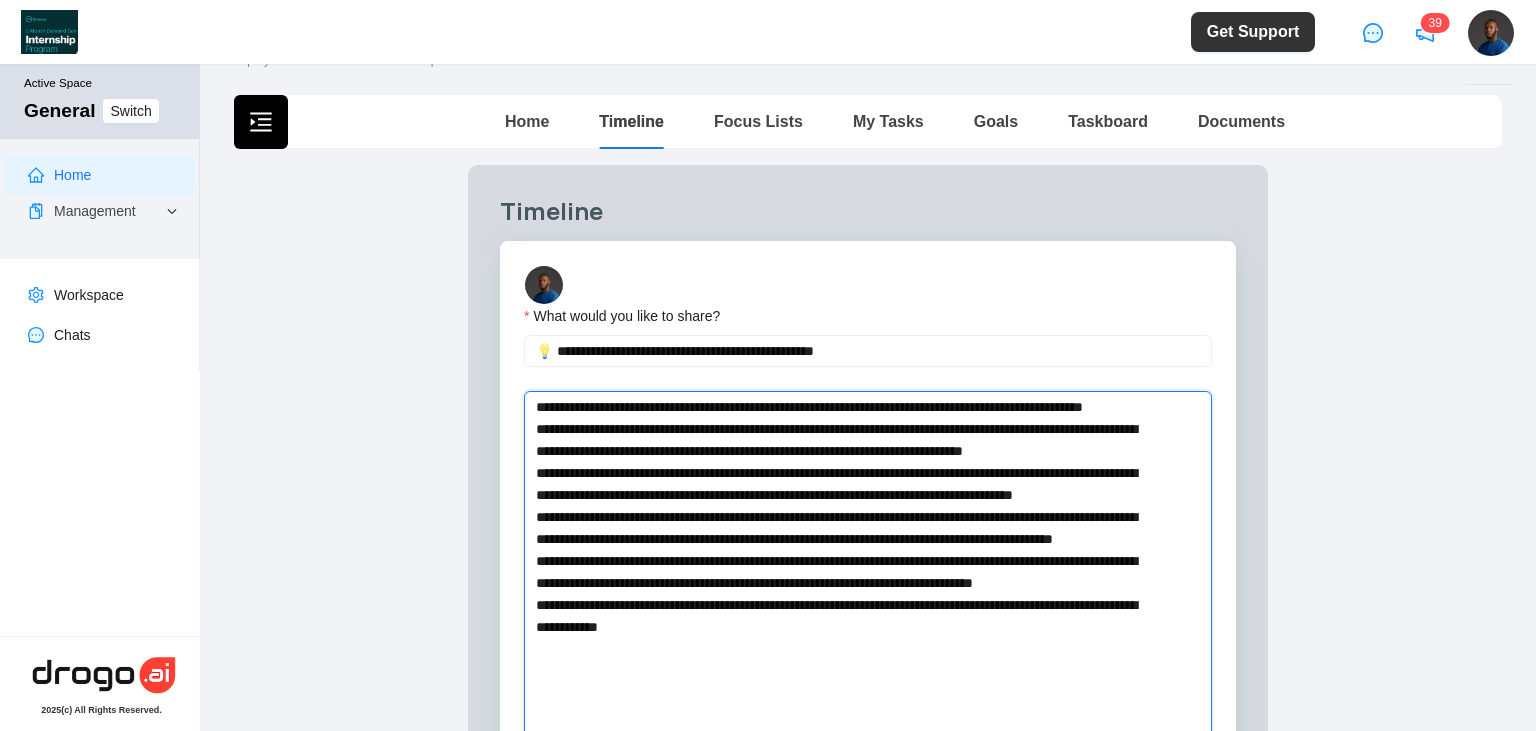 type 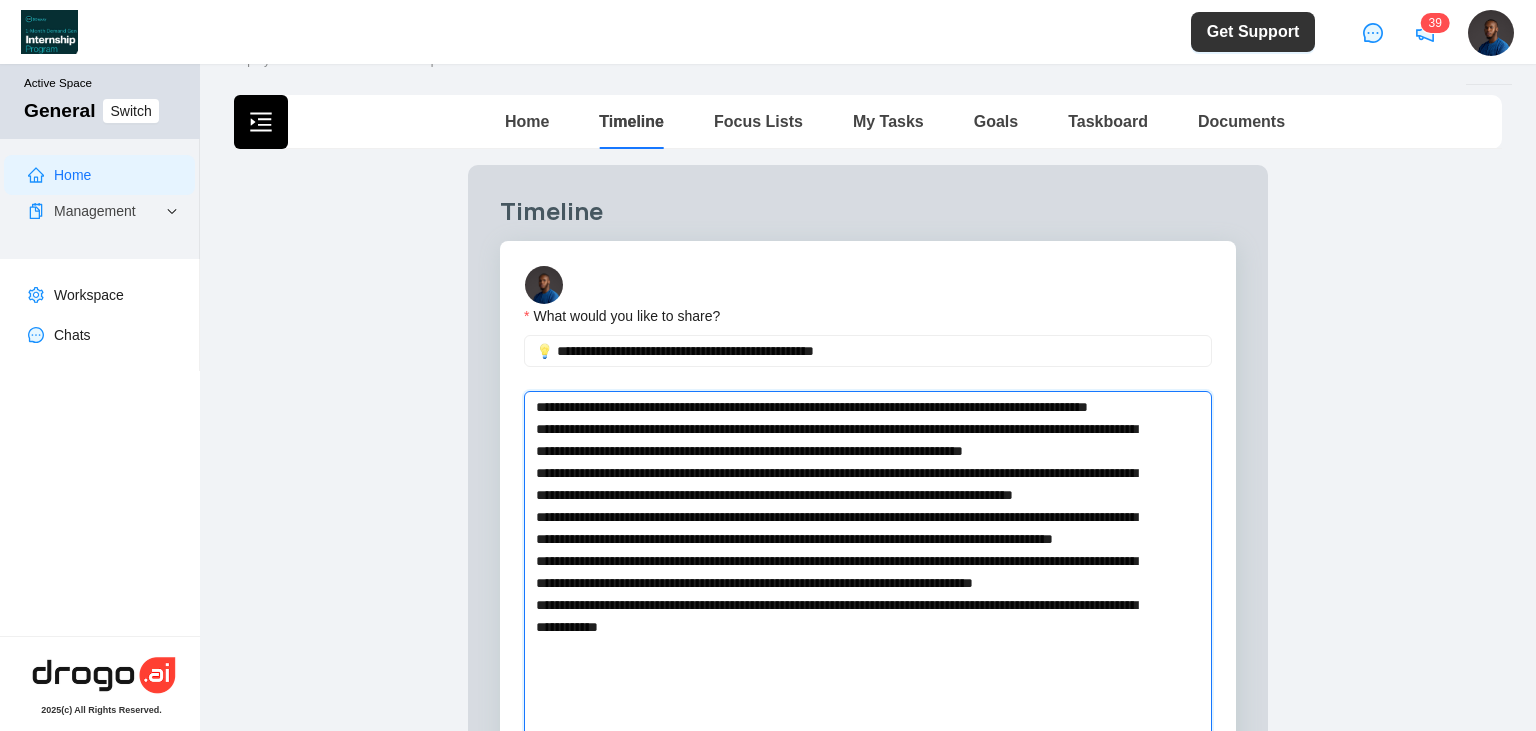 type 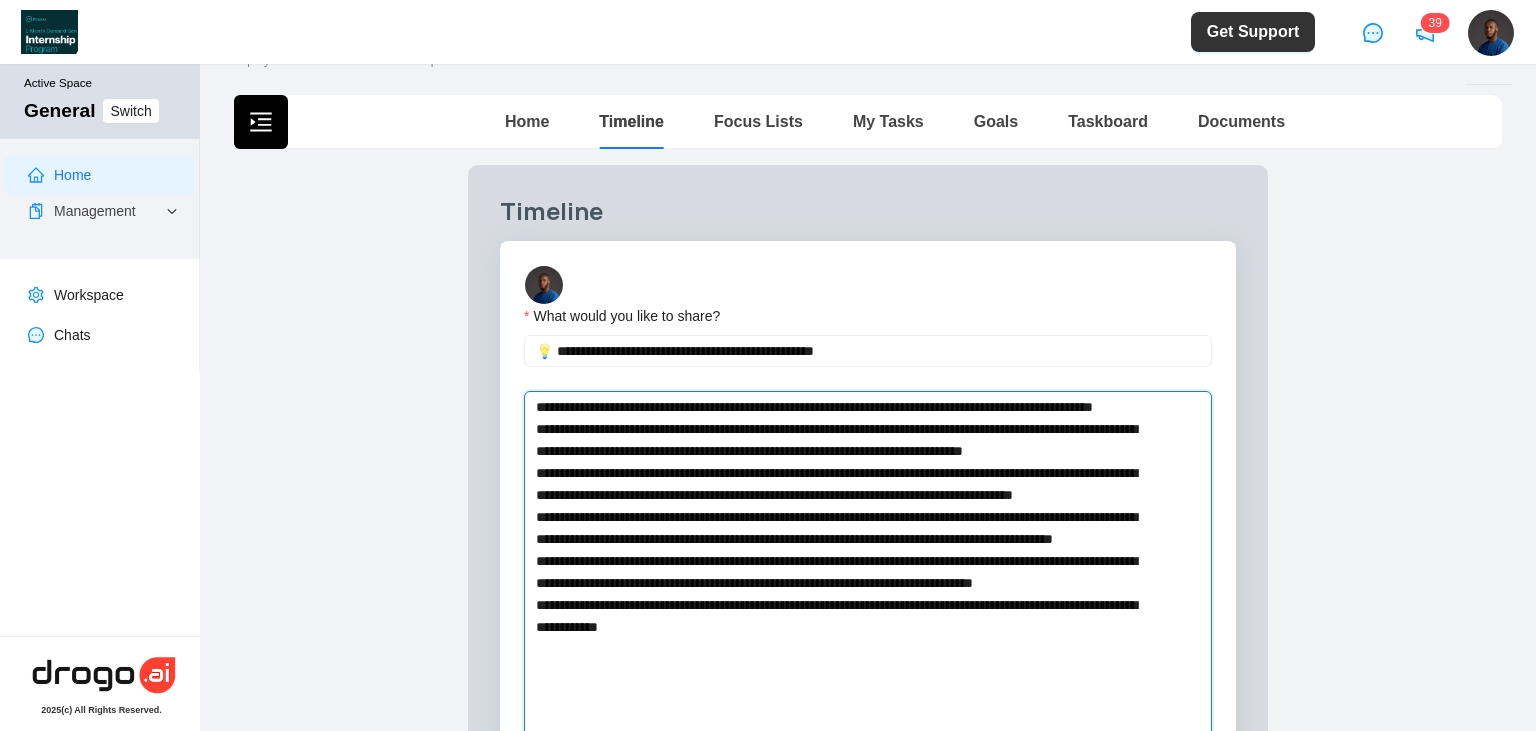 type 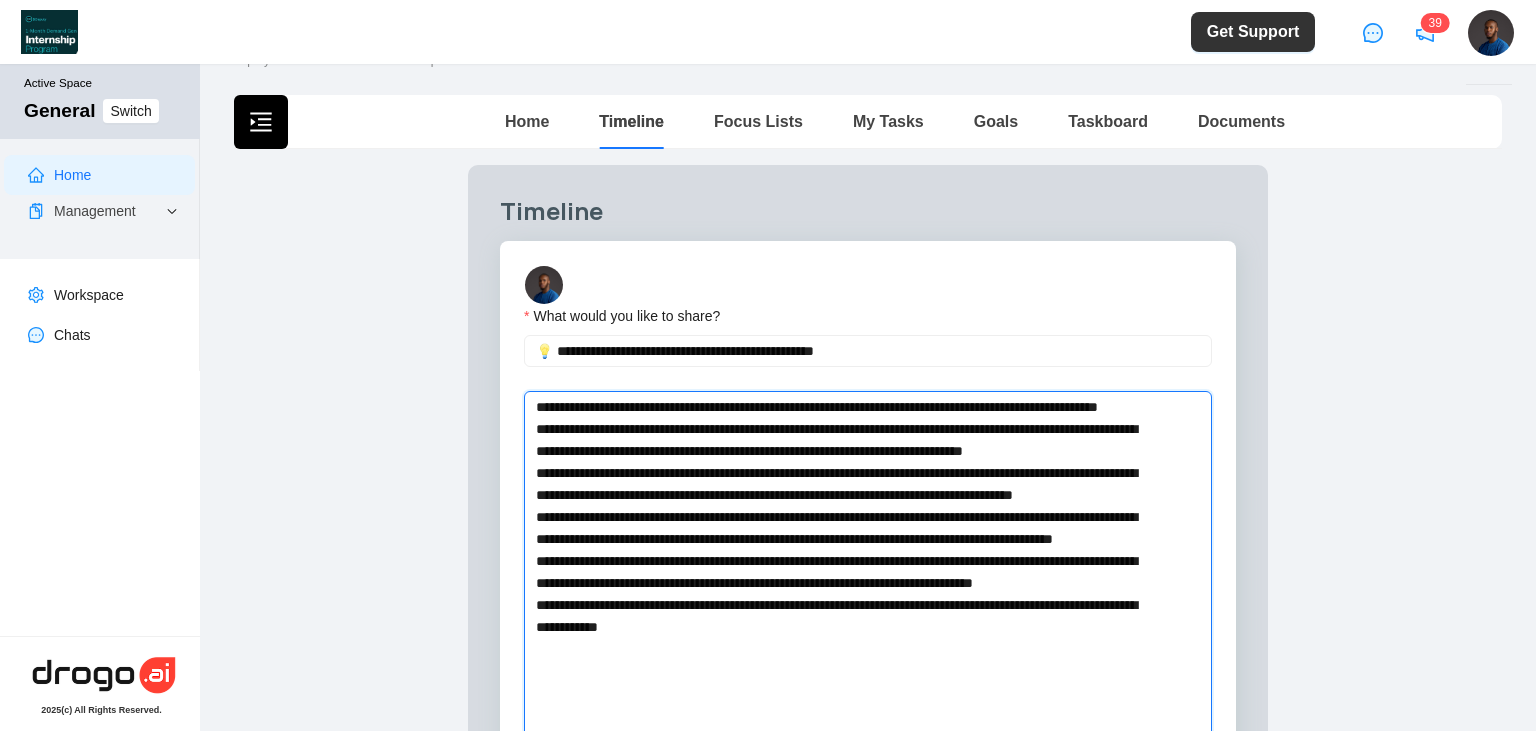 type 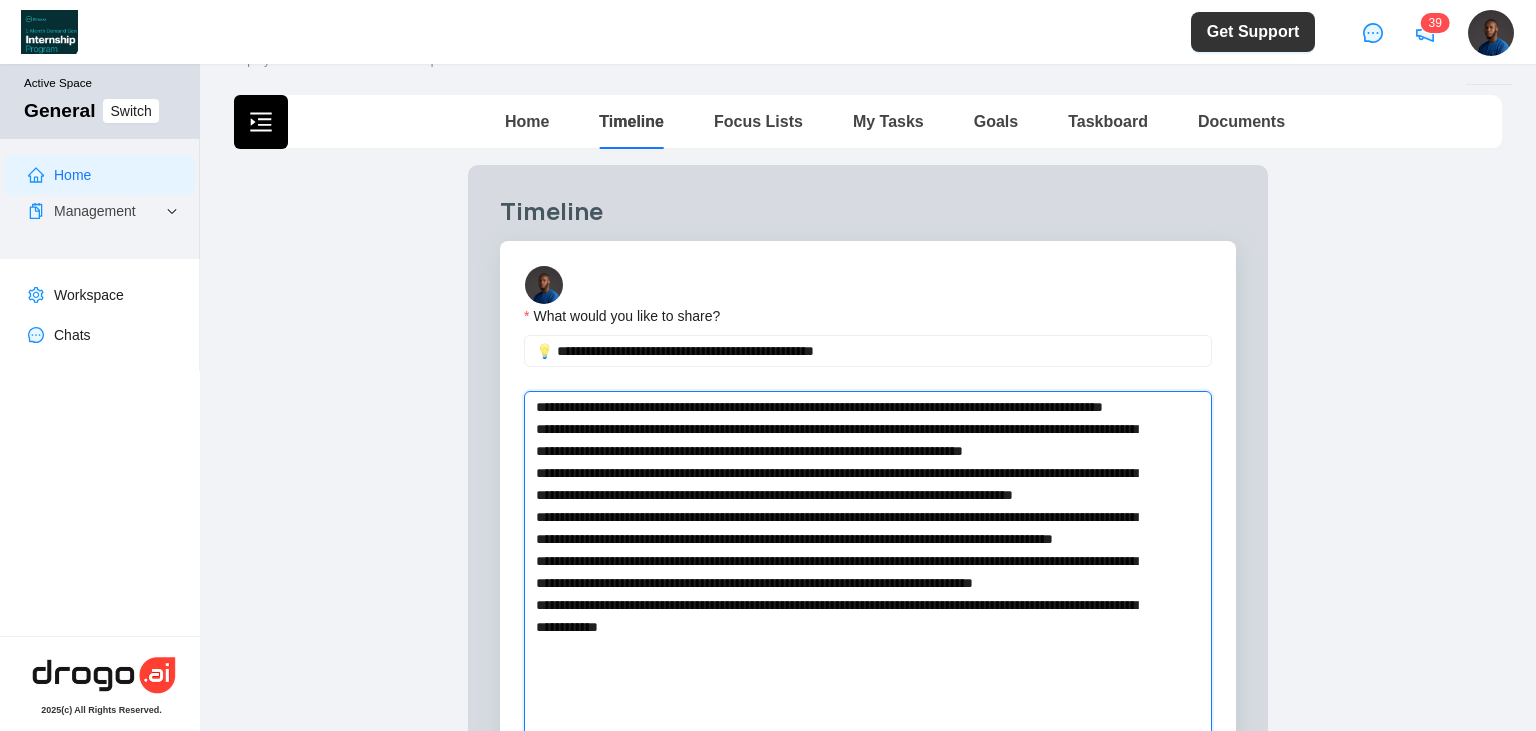 type 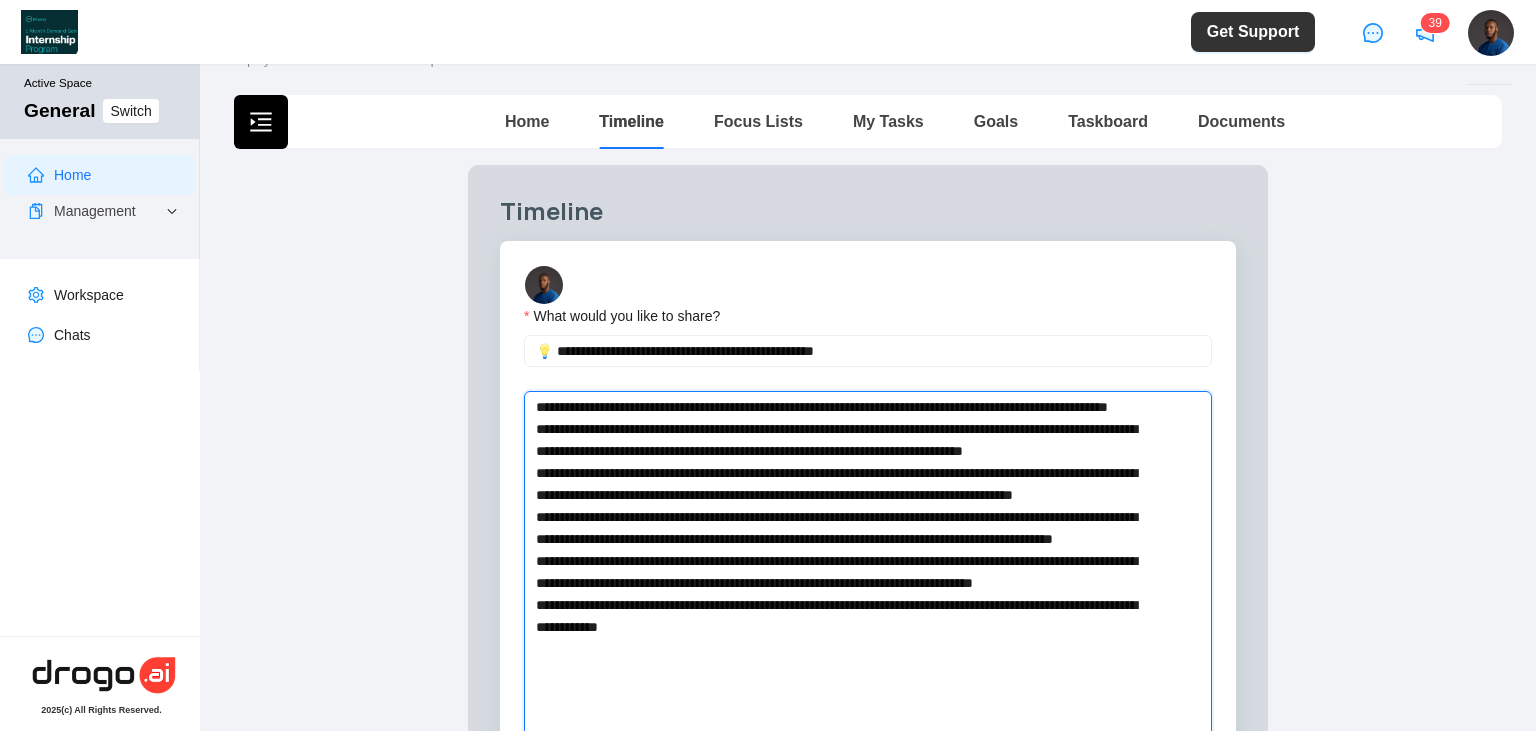 click at bounding box center (844, 583) 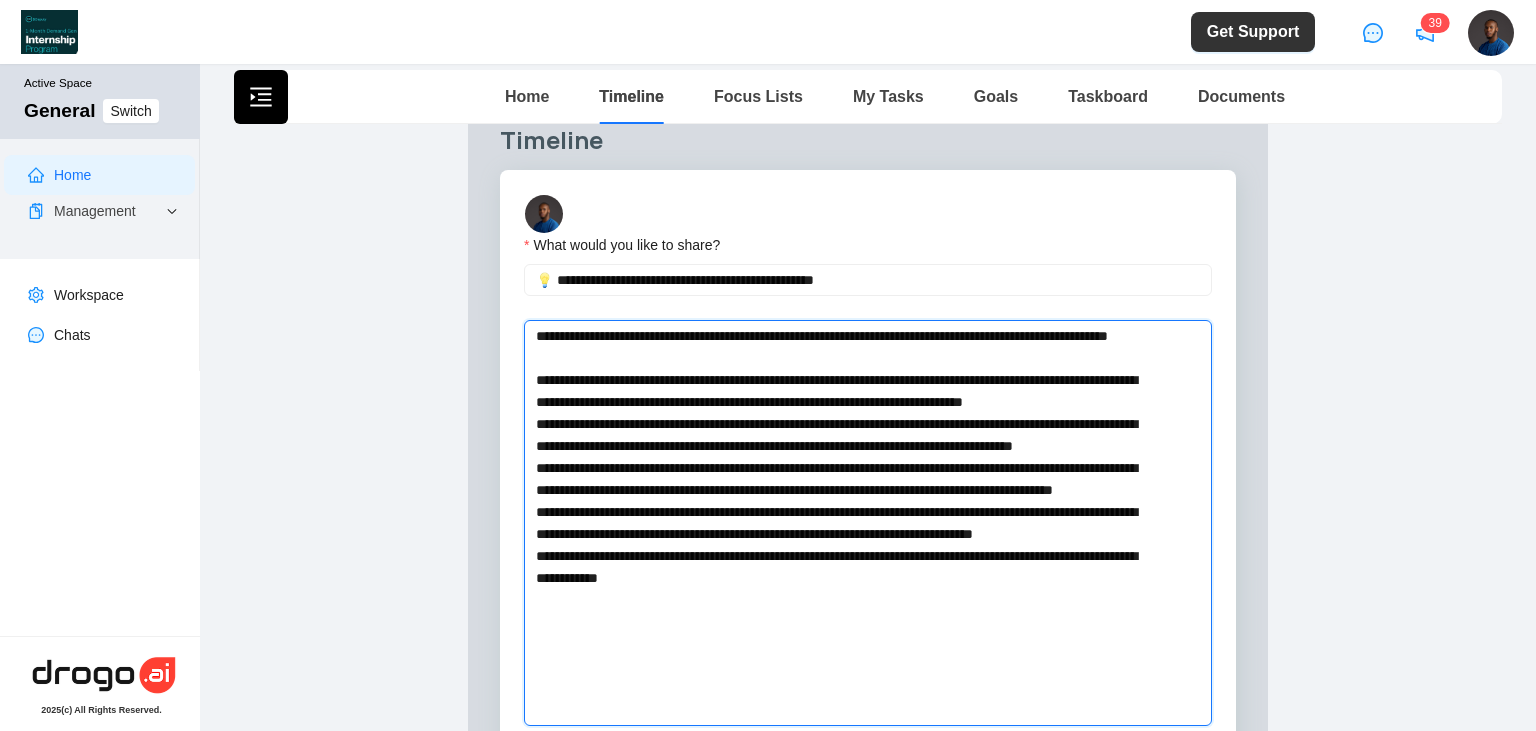 scroll, scrollTop: 105, scrollLeft: 0, axis: vertical 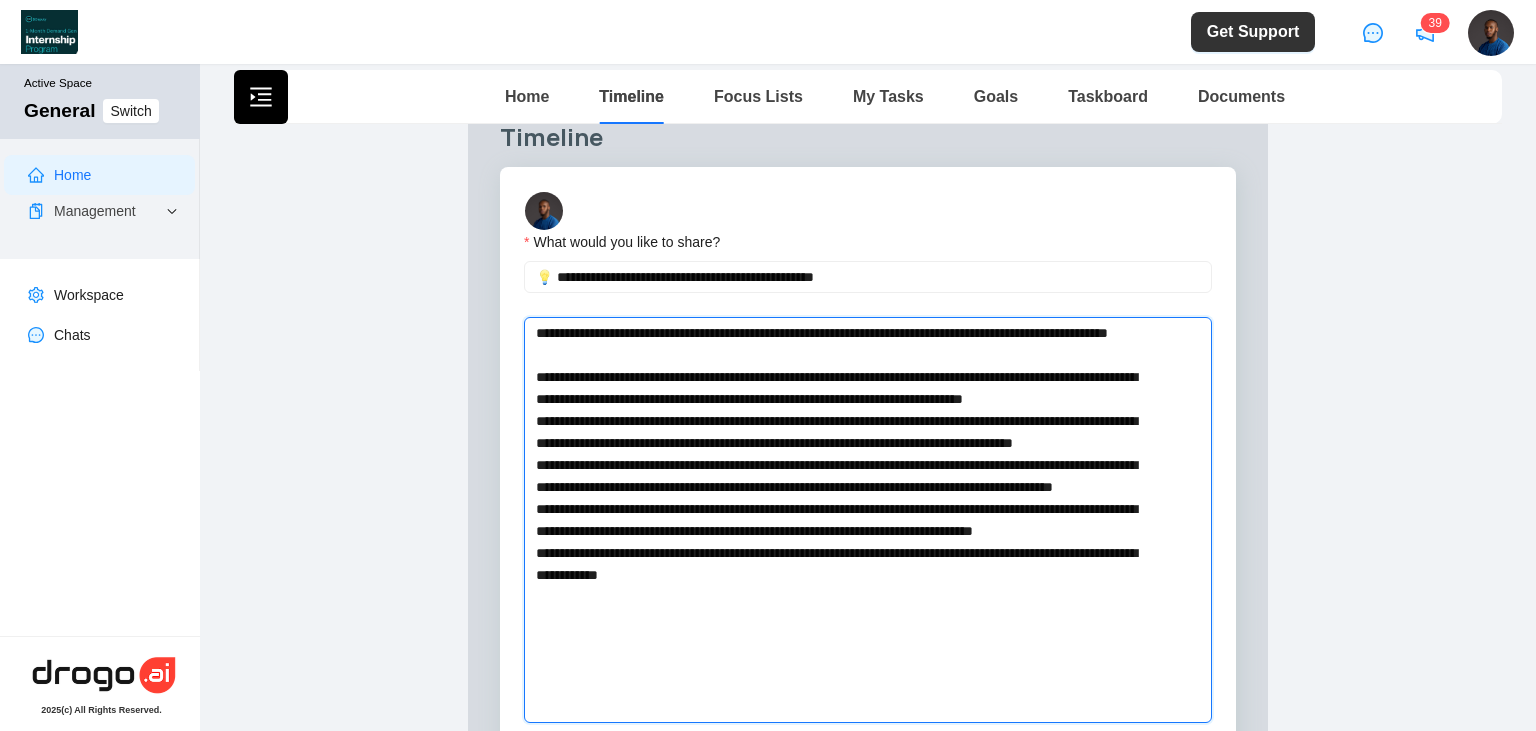 click at bounding box center [844, 520] 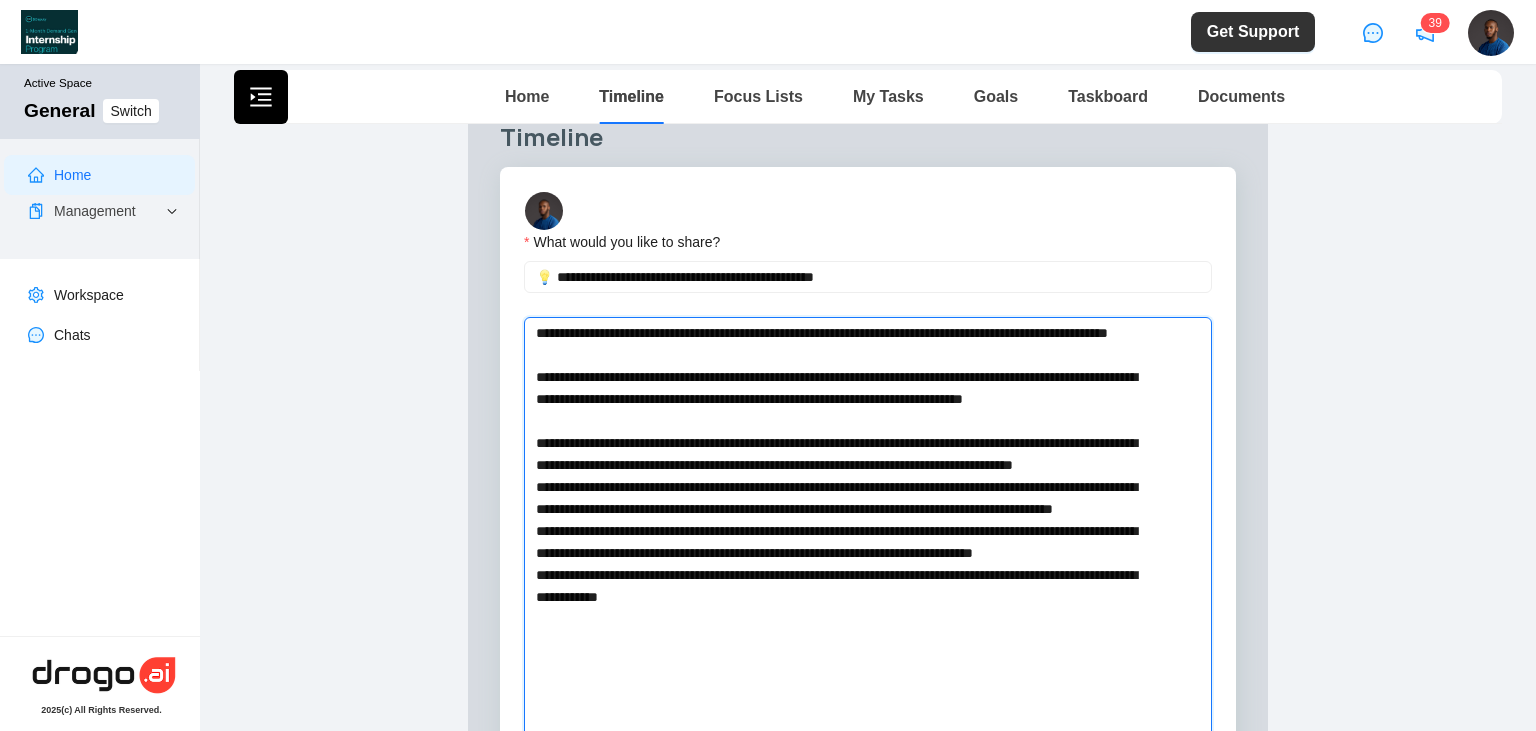 click at bounding box center (844, 531) 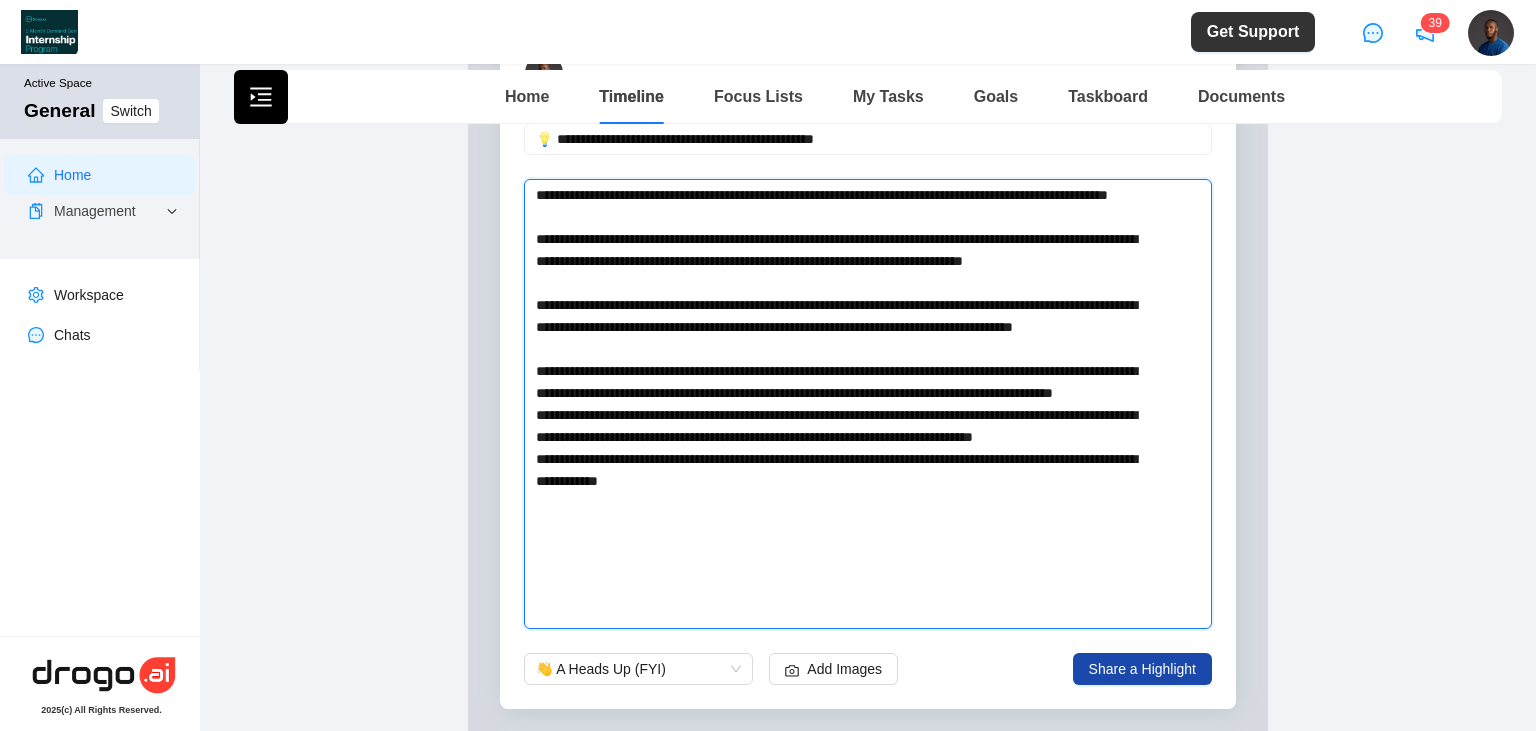 scroll, scrollTop: 267, scrollLeft: 0, axis: vertical 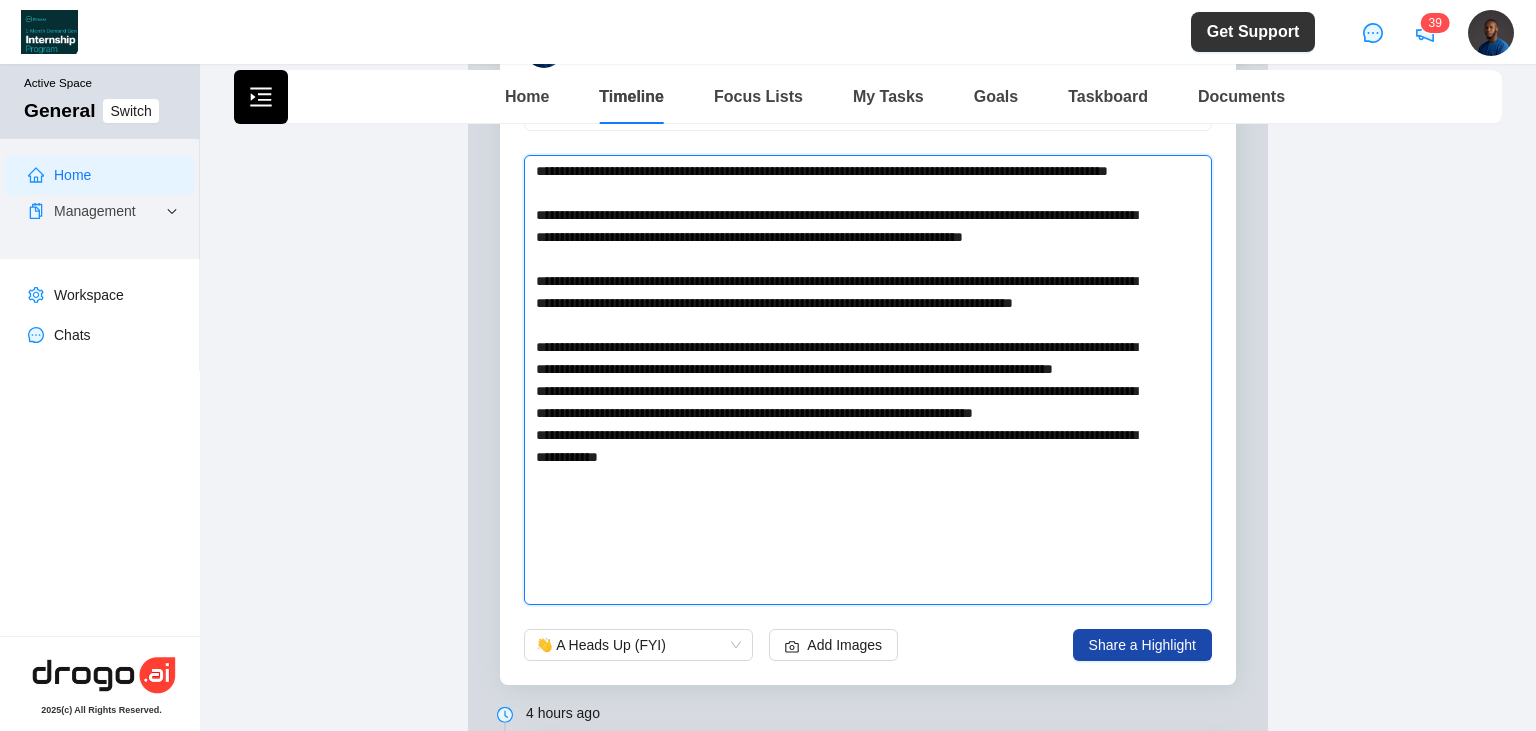click at bounding box center (844, 380) 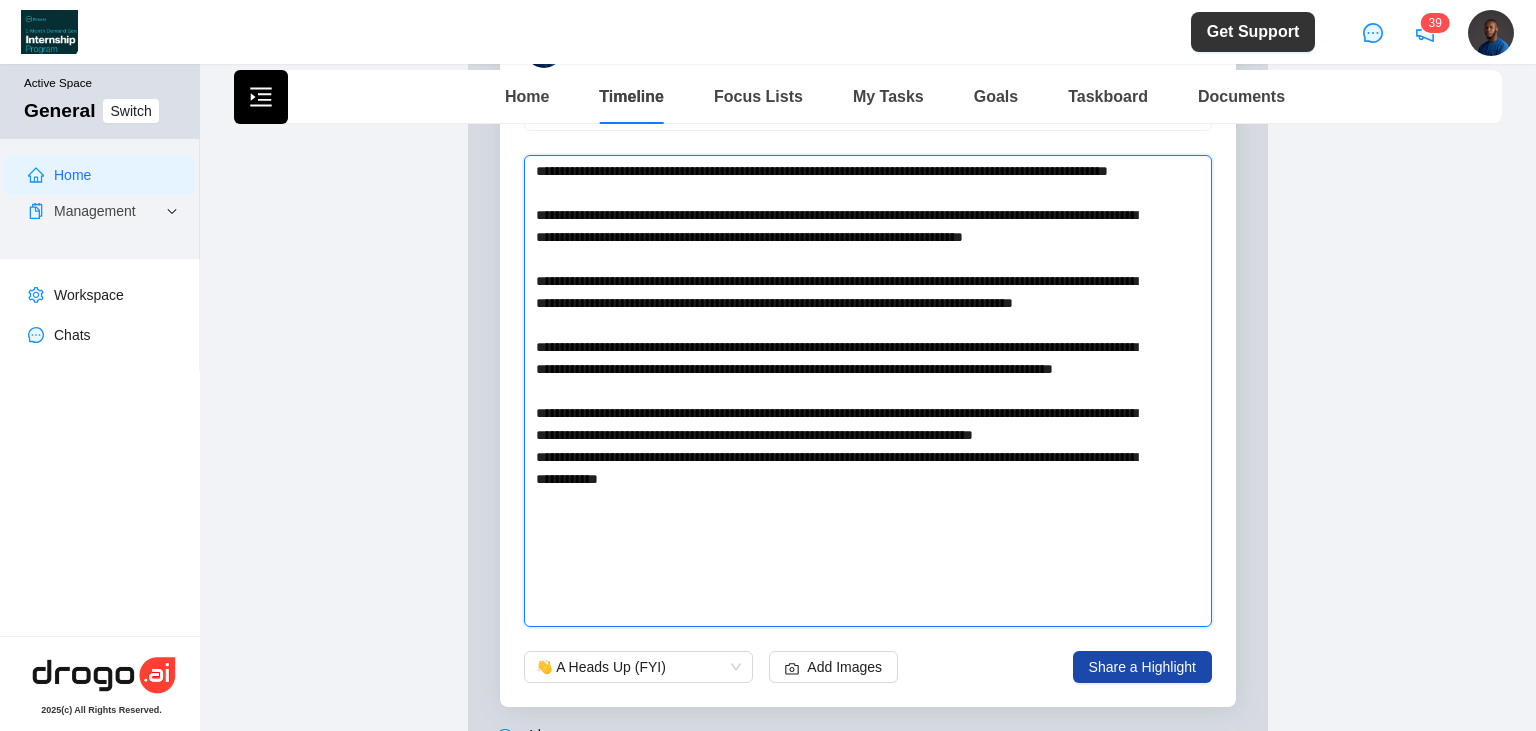 click at bounding box center [844, 391] 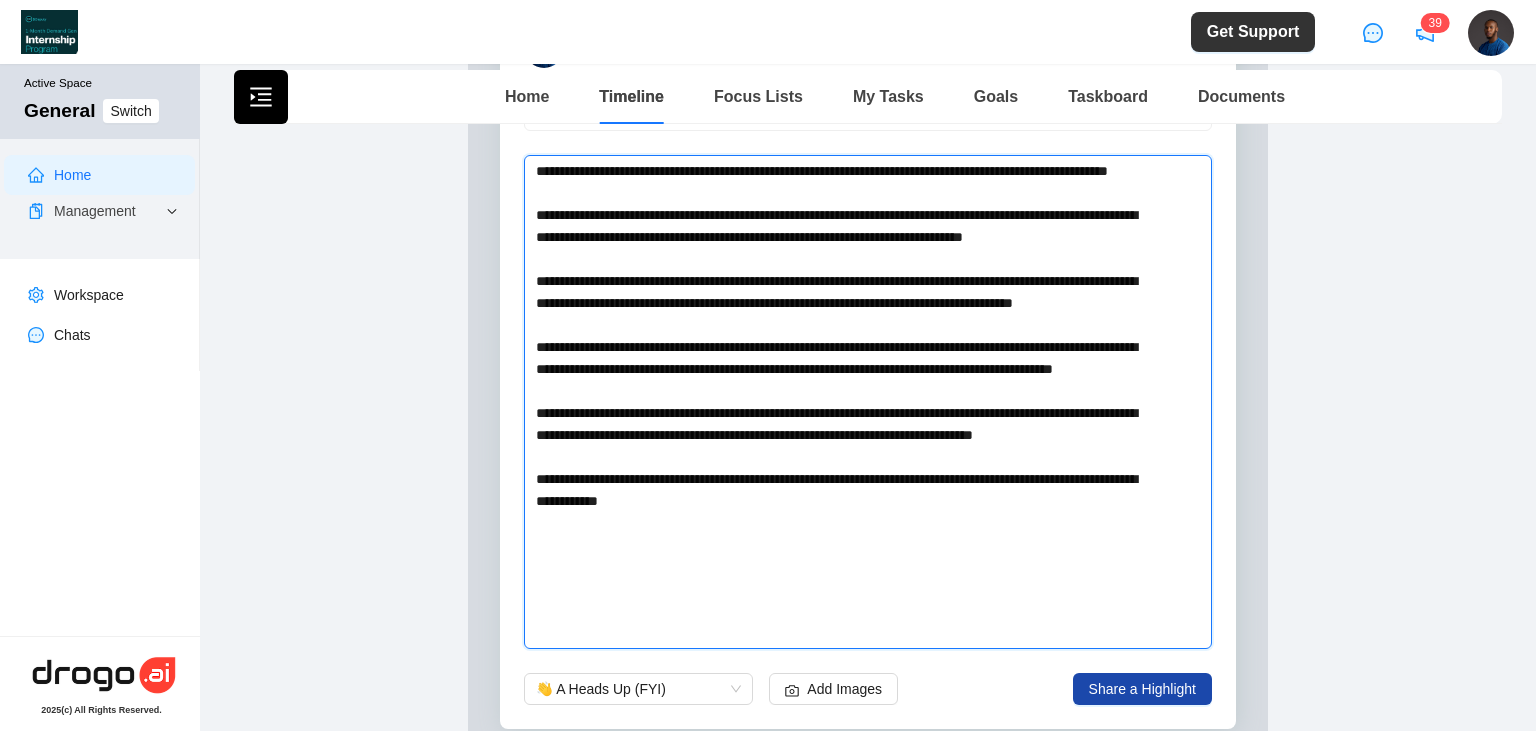 click at bounding box center (844, 402) 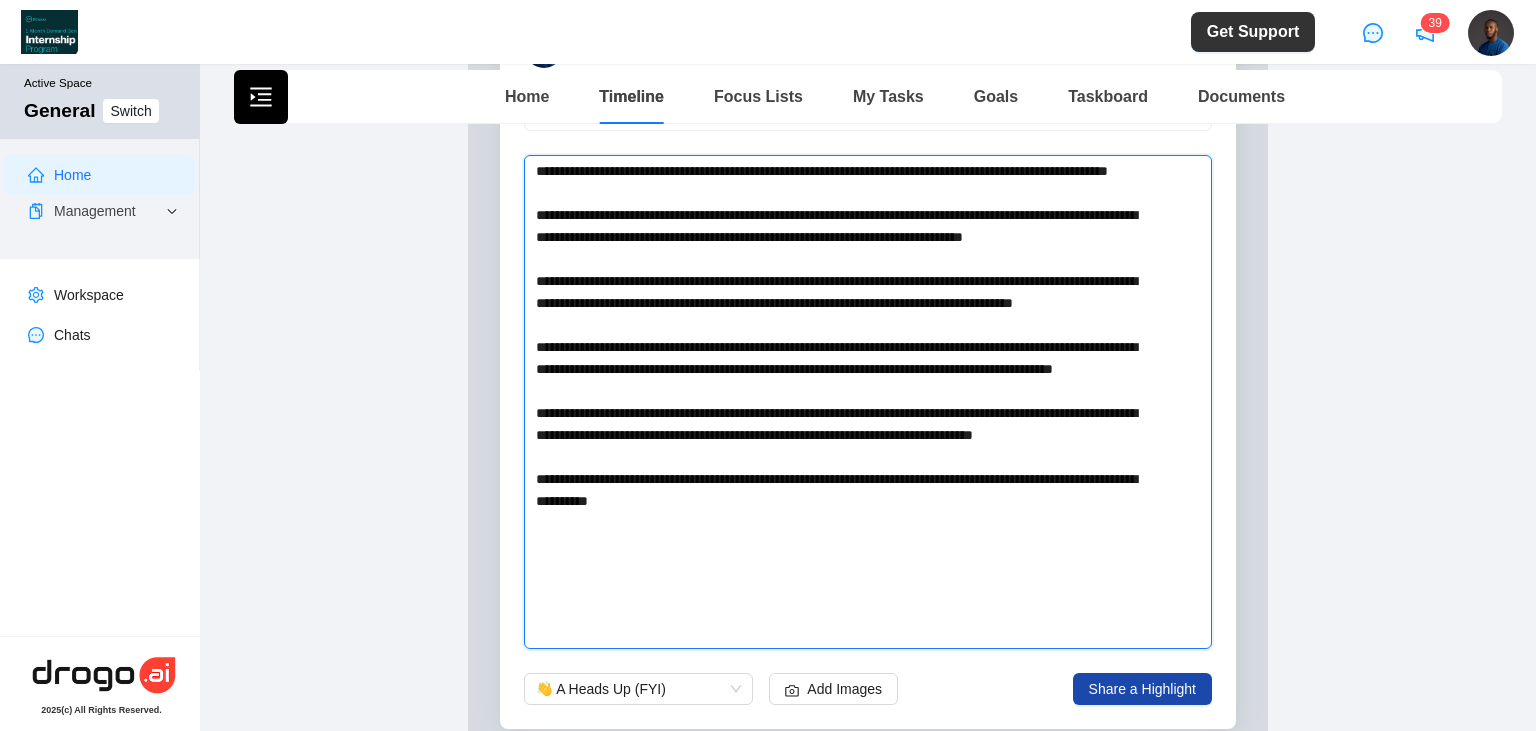 click at bounding box center [844, 402] 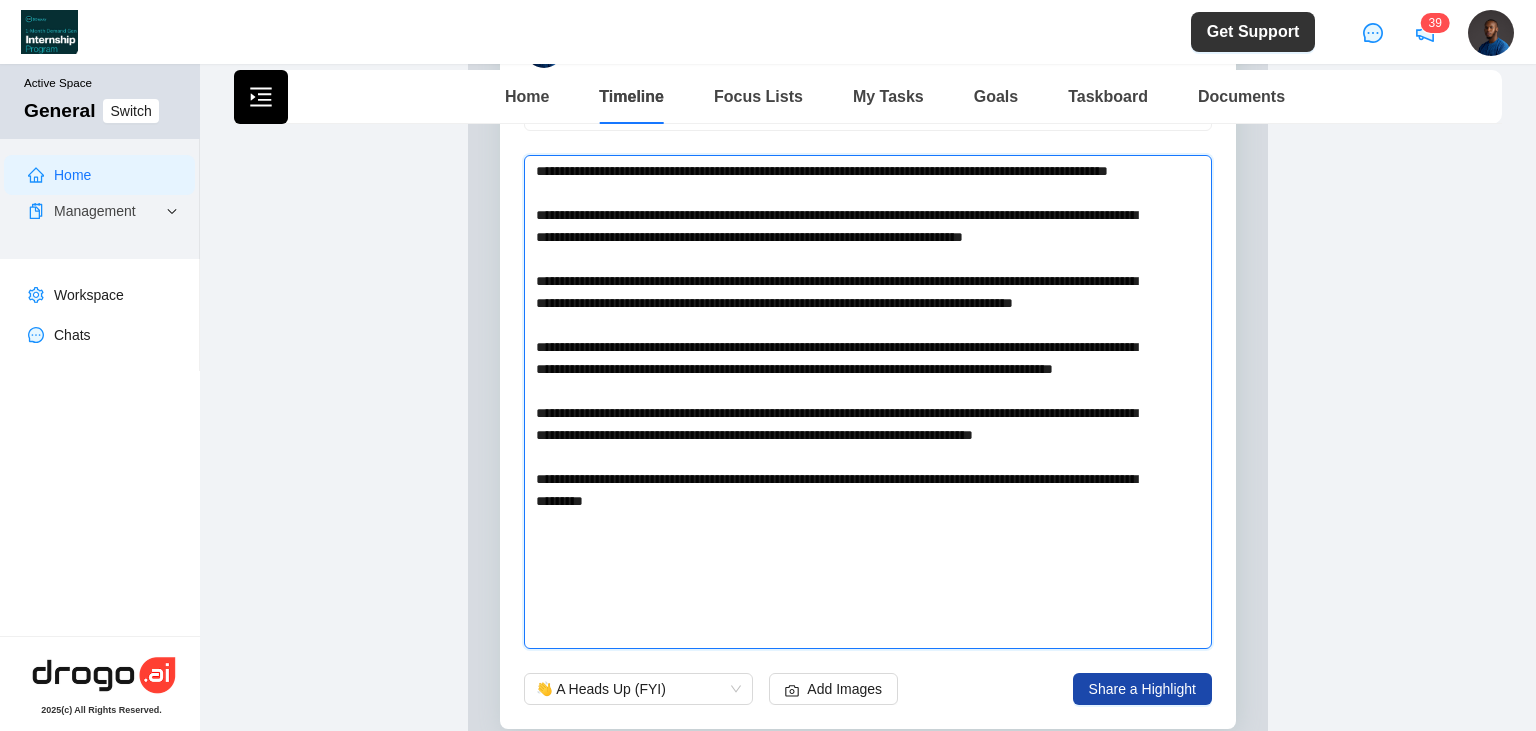 type 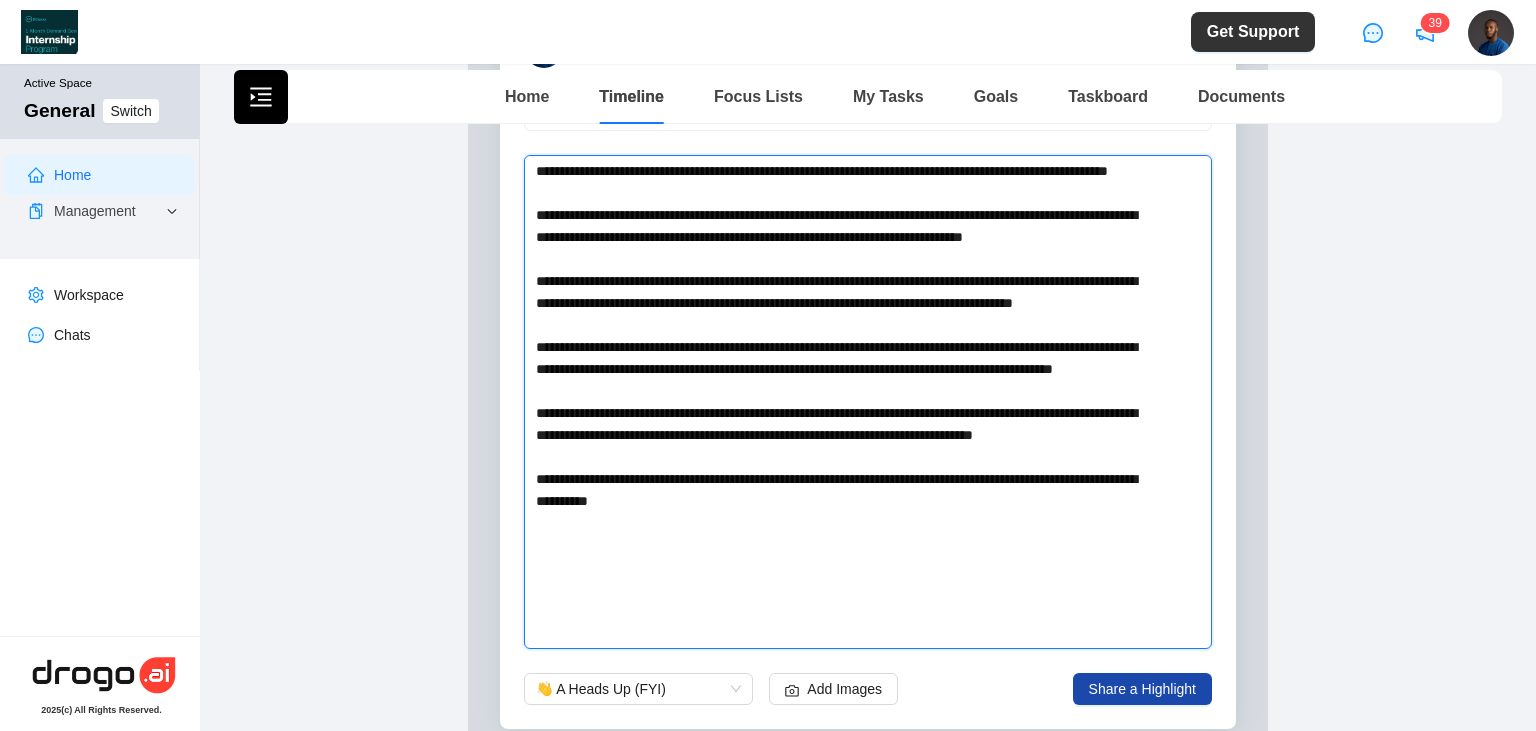 type 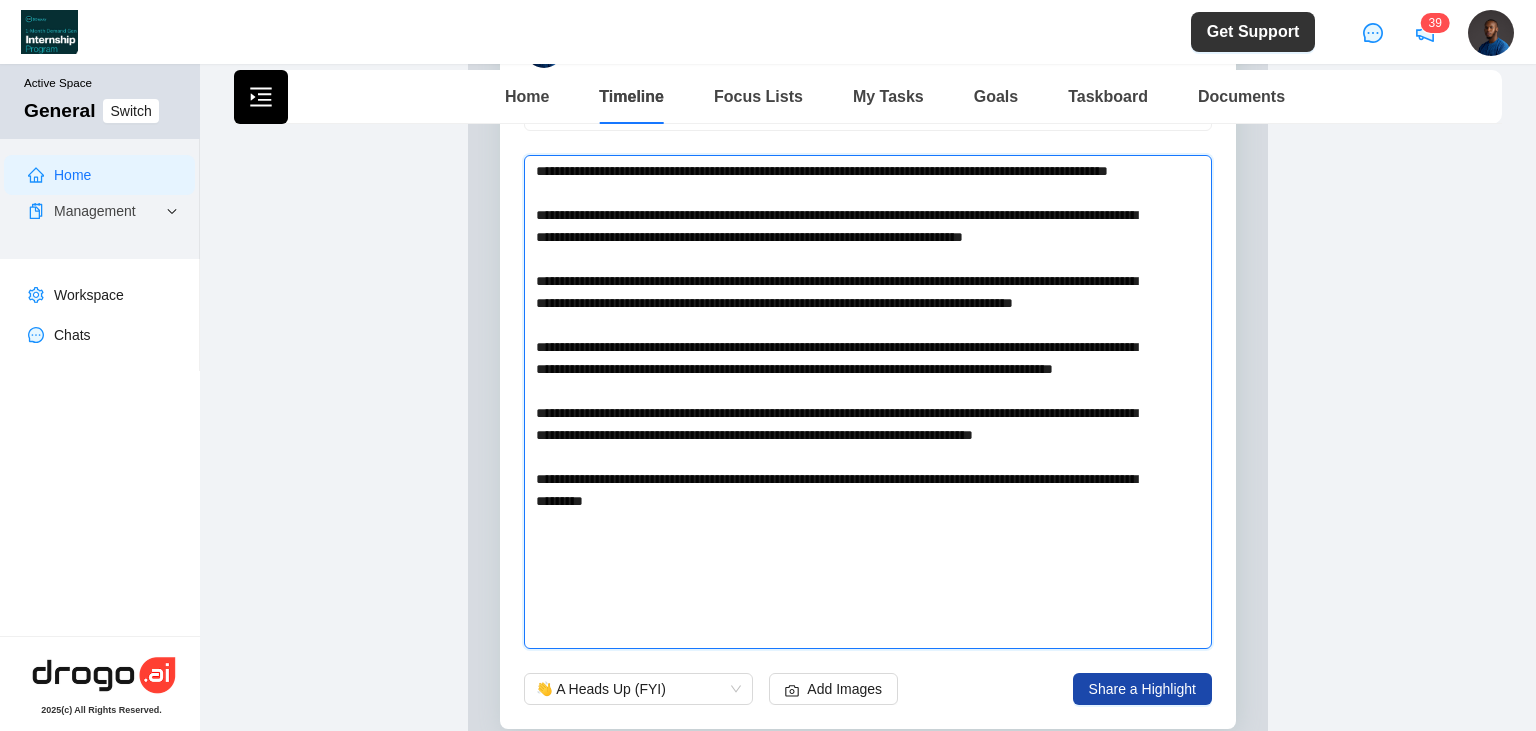type 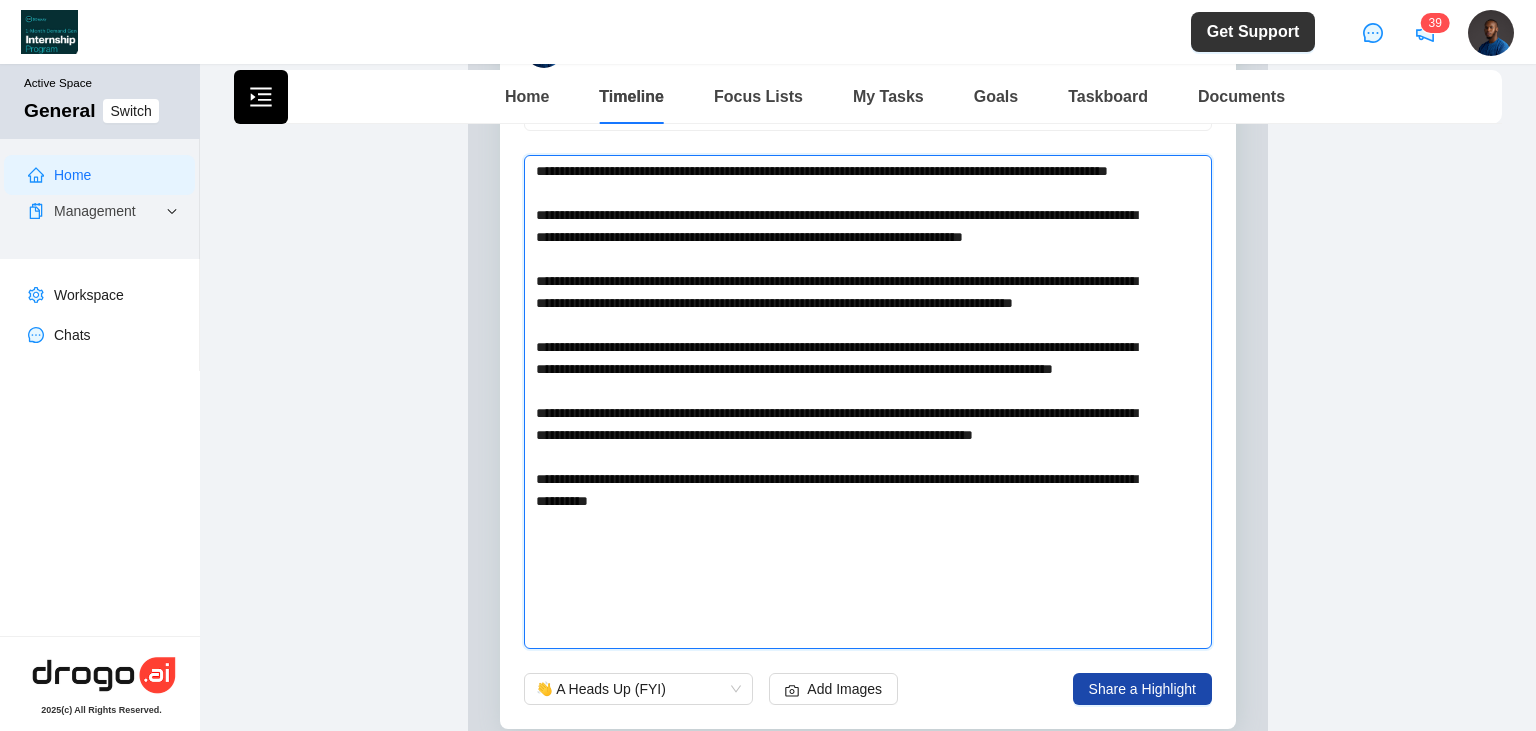 type 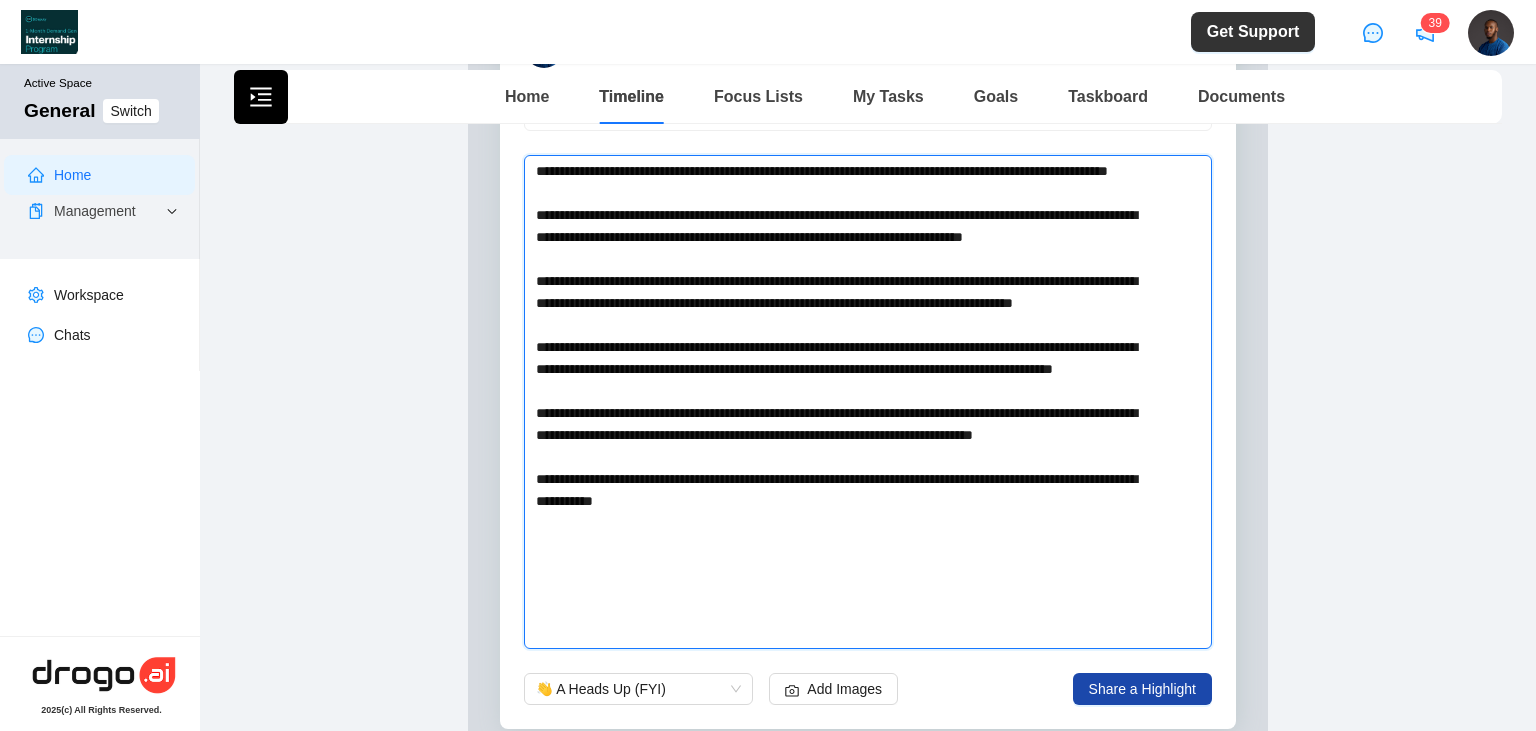 drag, startPoint x: 1146, startPoint y: 550, endPoint x: 1113, endPoint y: 549, distance: 33.01515 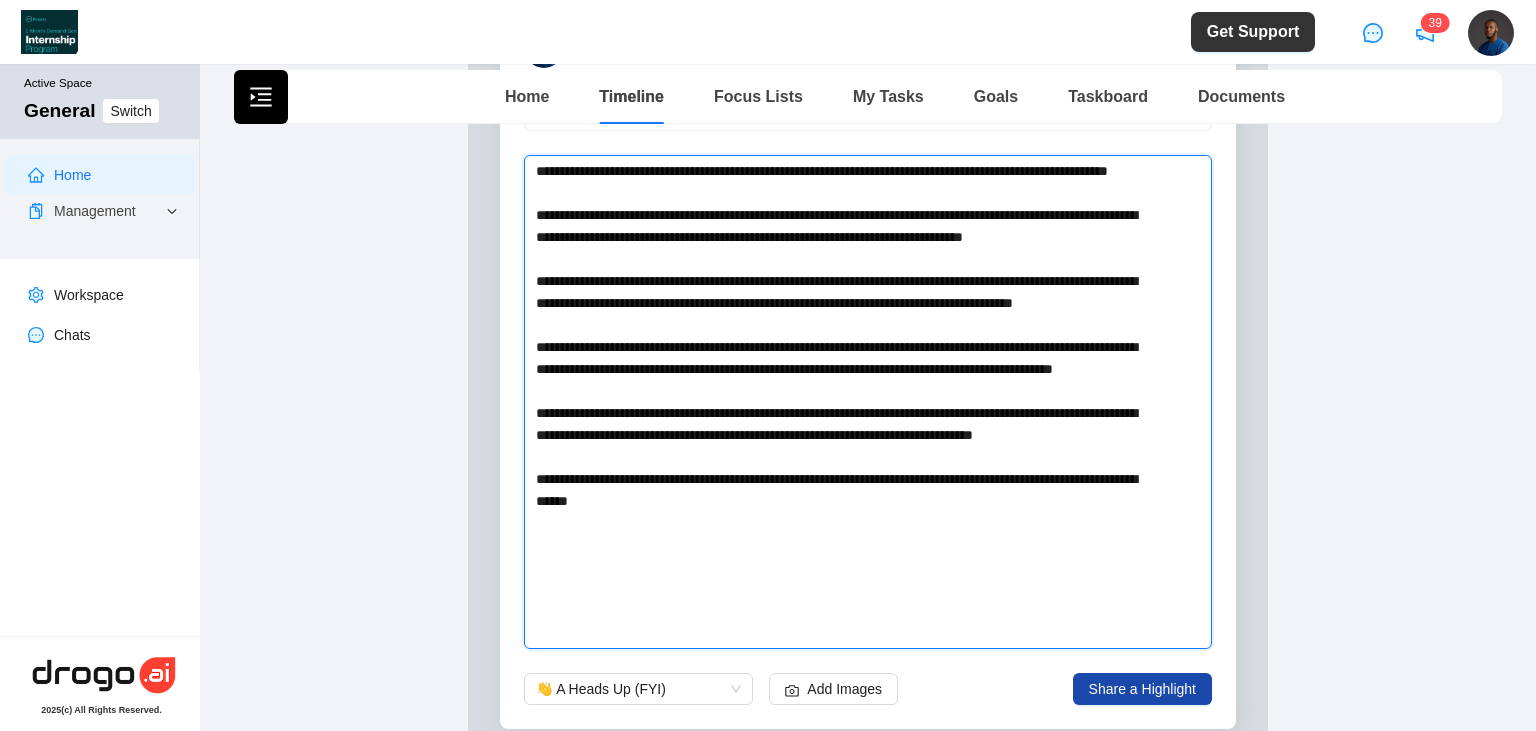 type 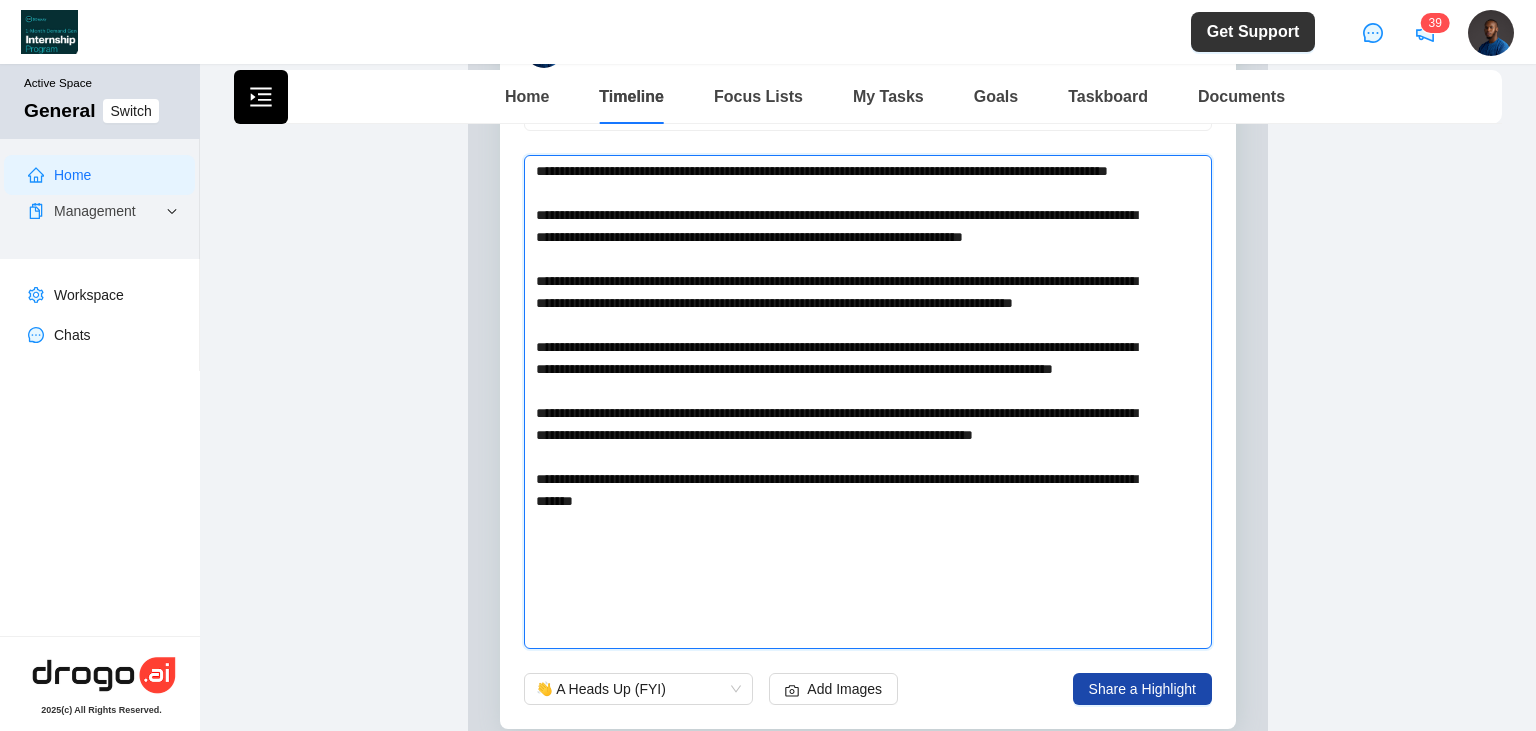 type 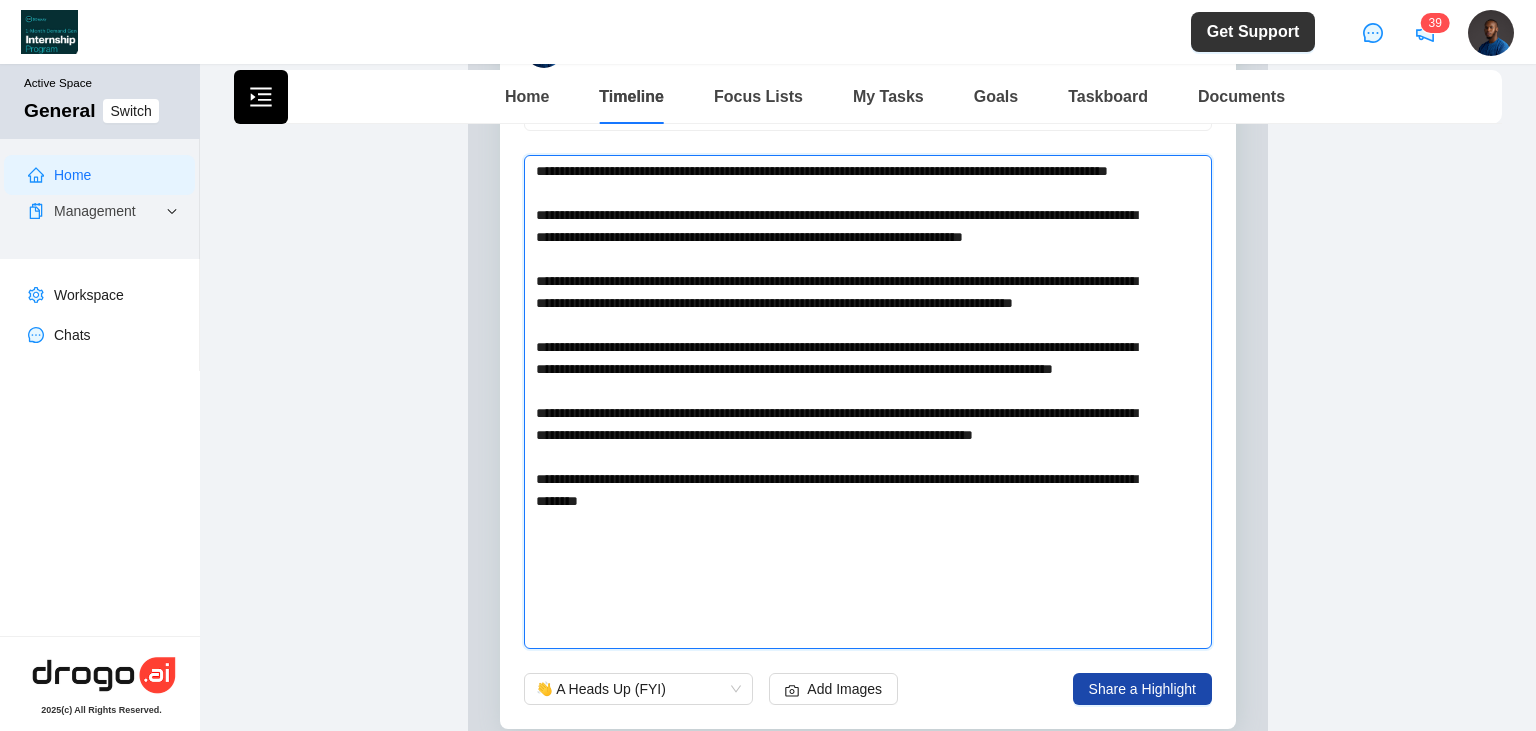 type 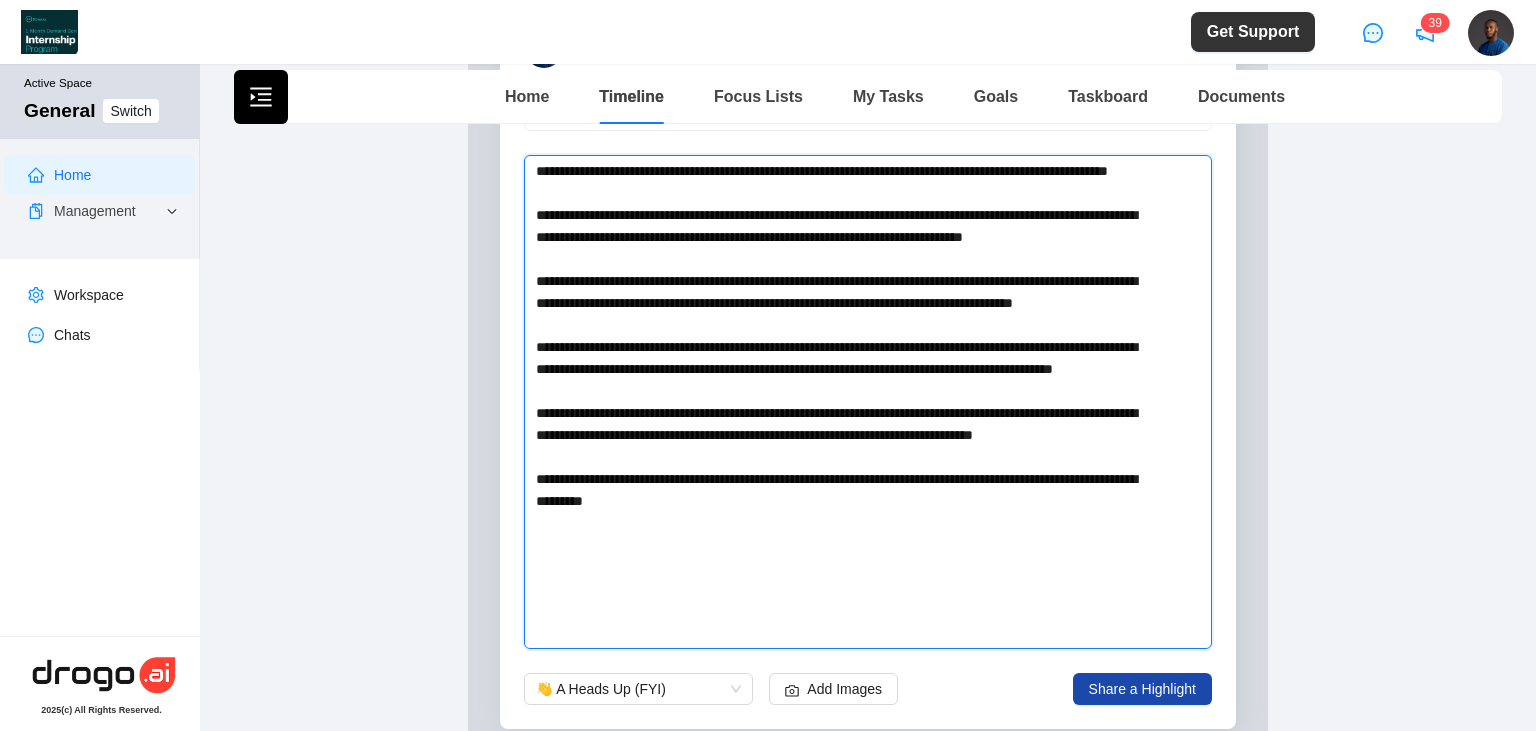 type 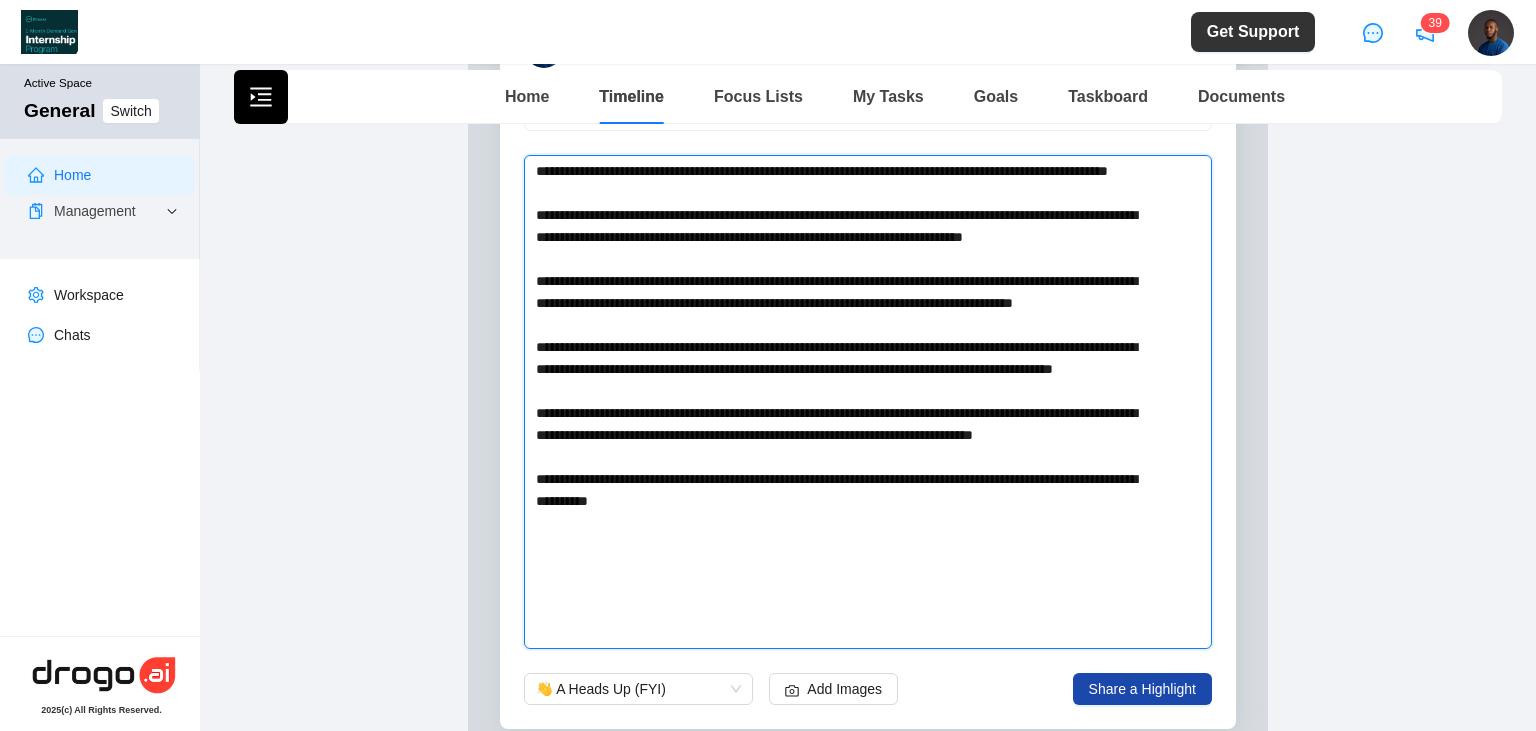 type 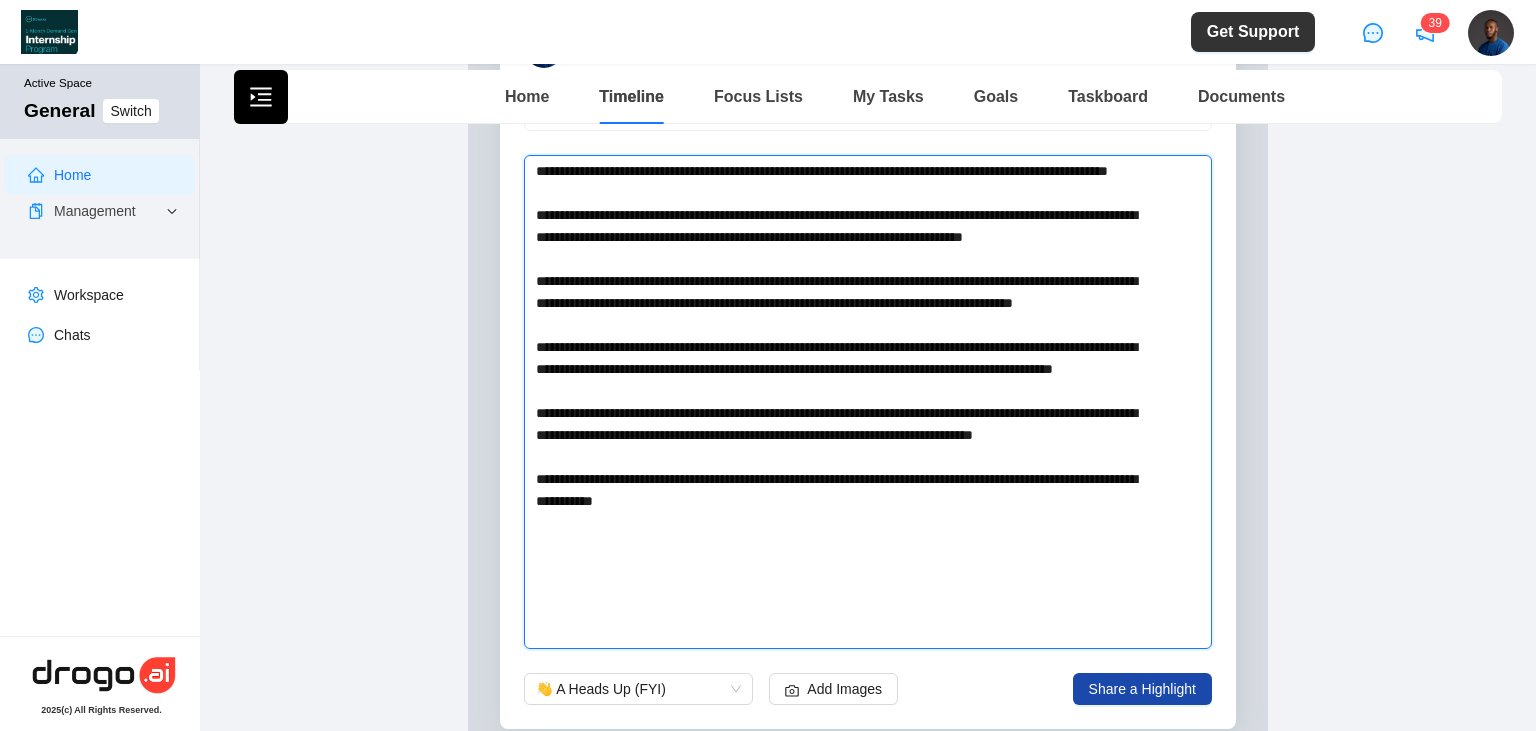 type on "**********" 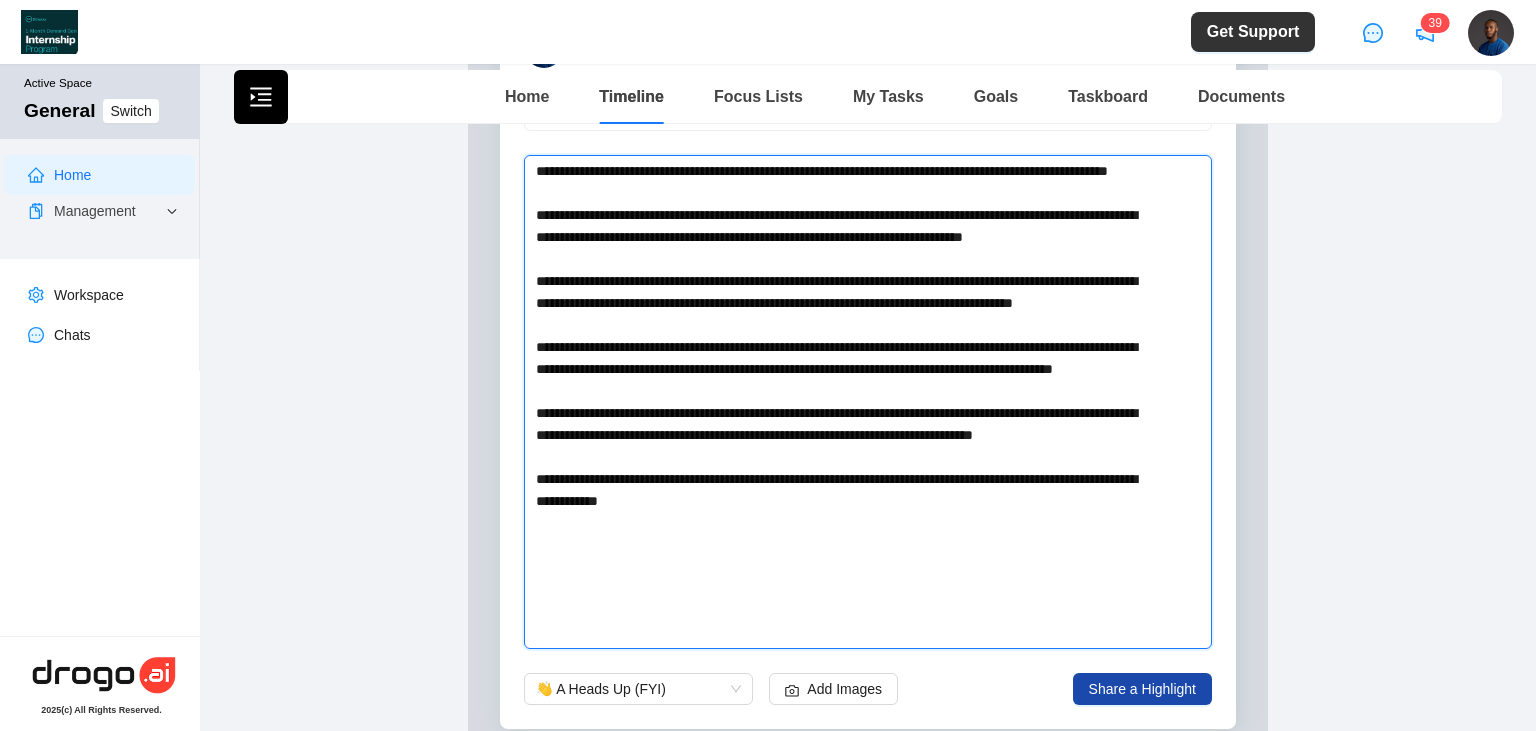type 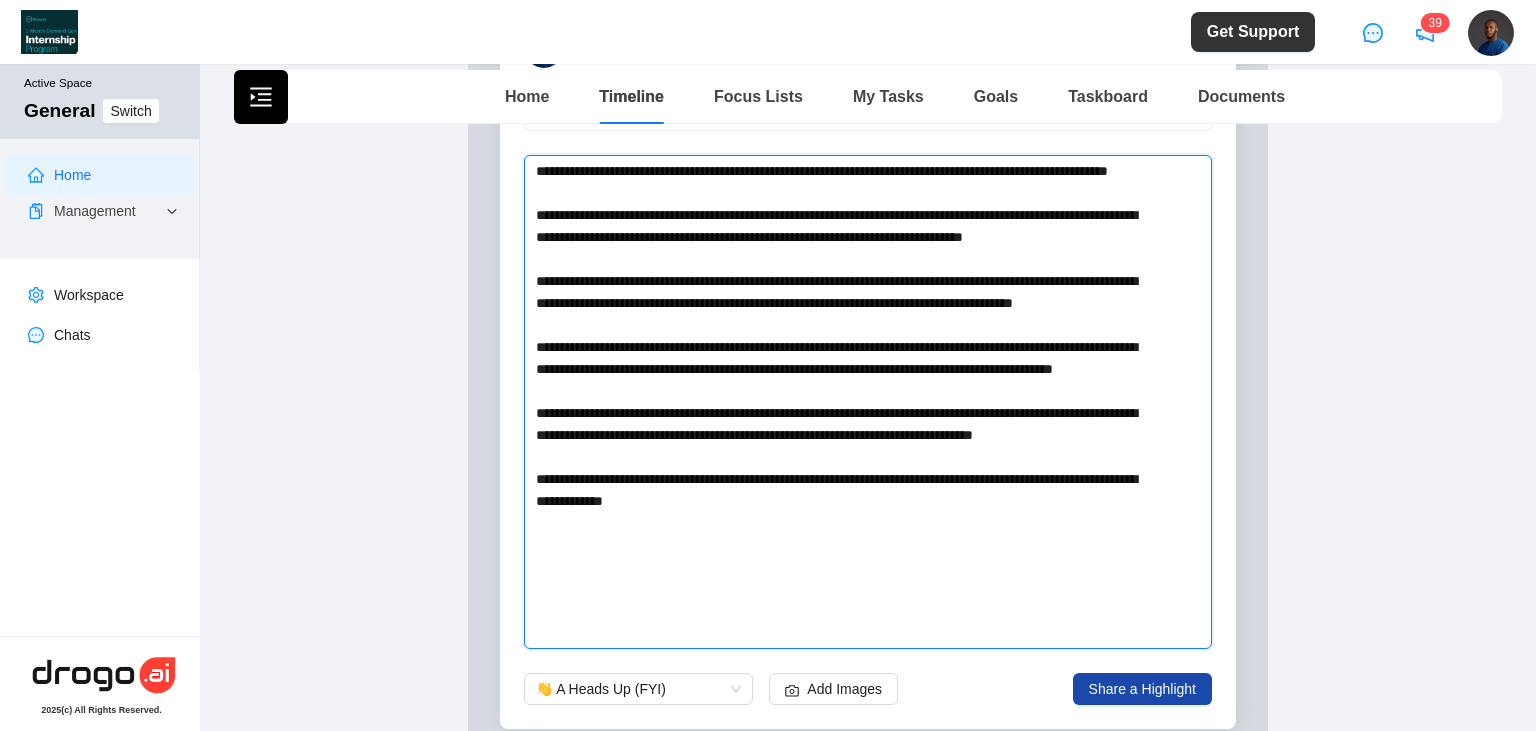 type 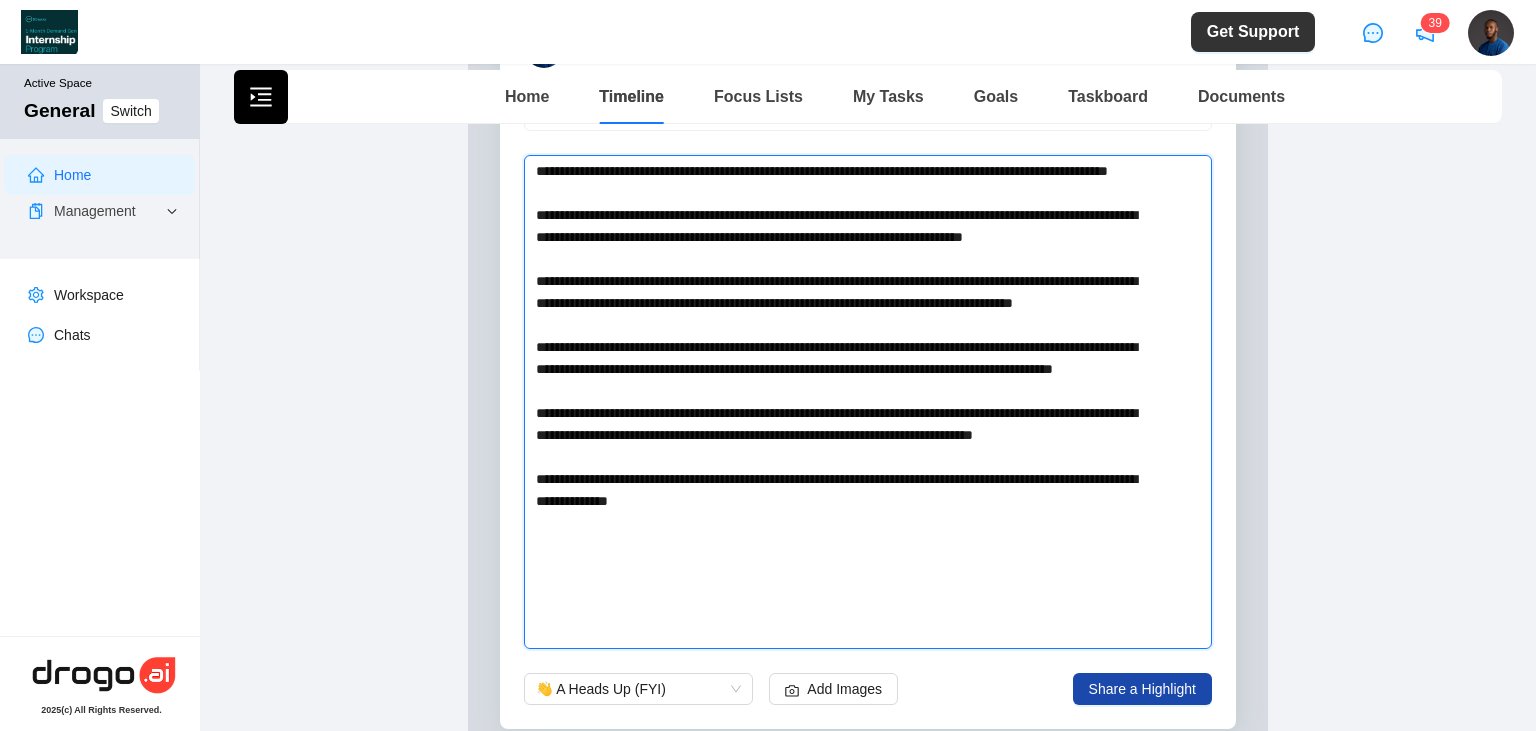 type 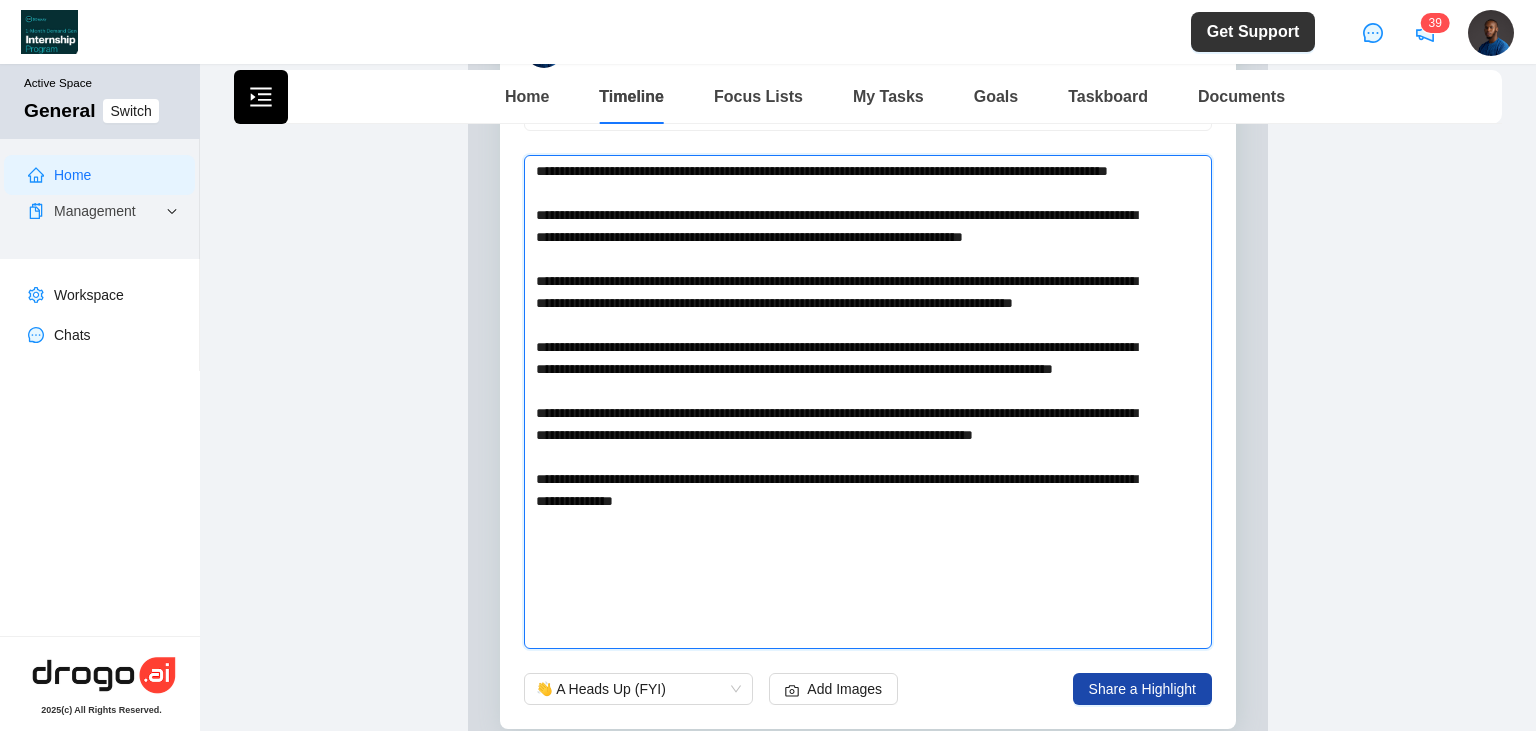 type 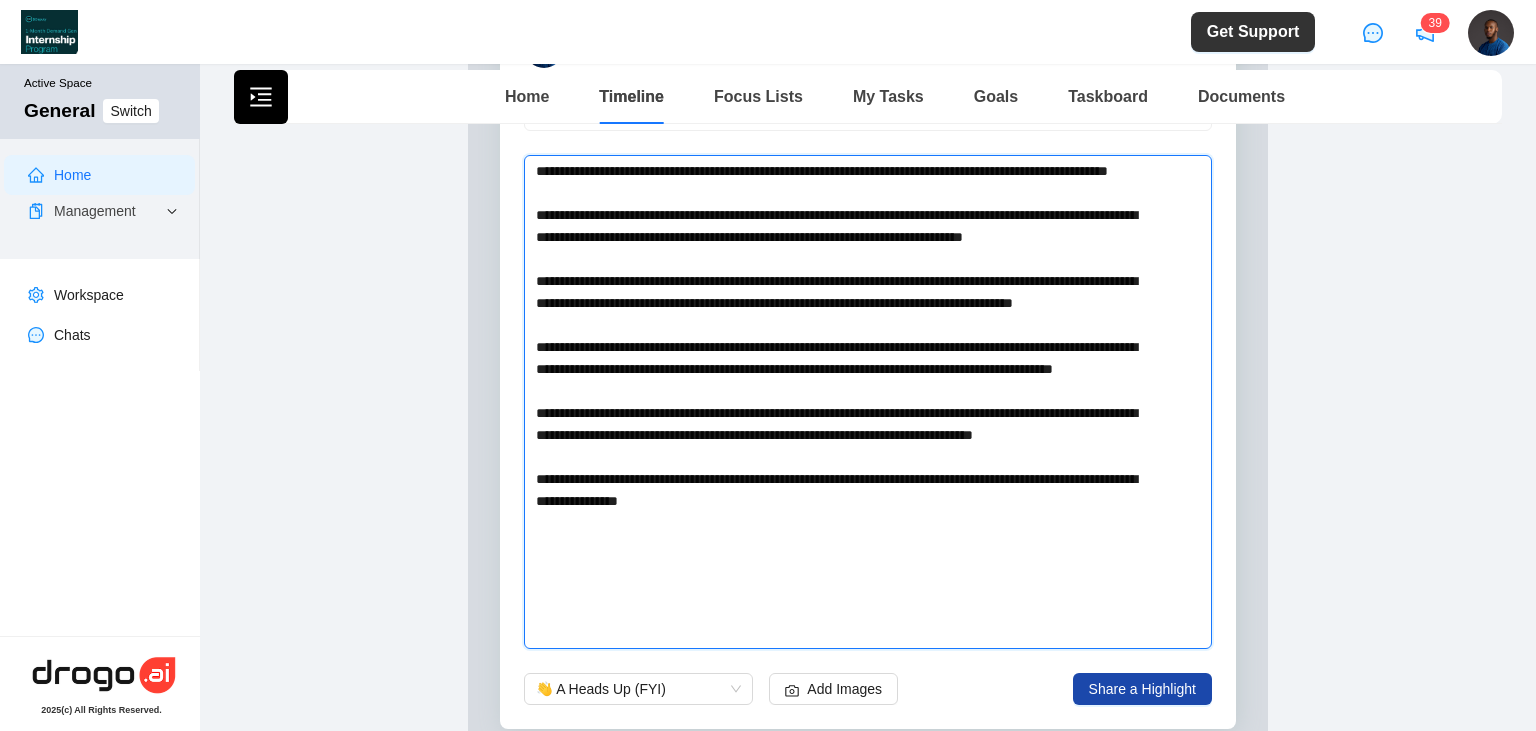 type 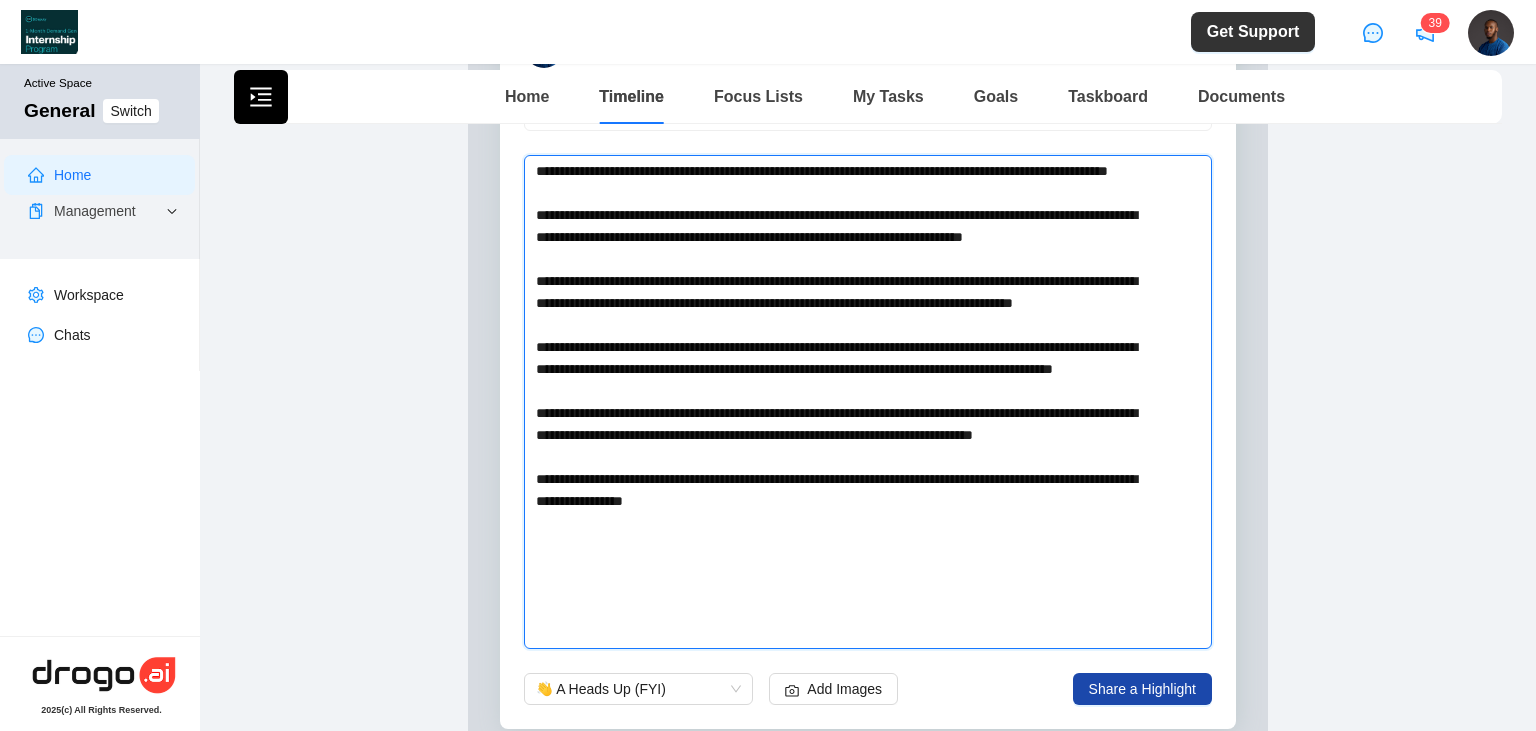 type 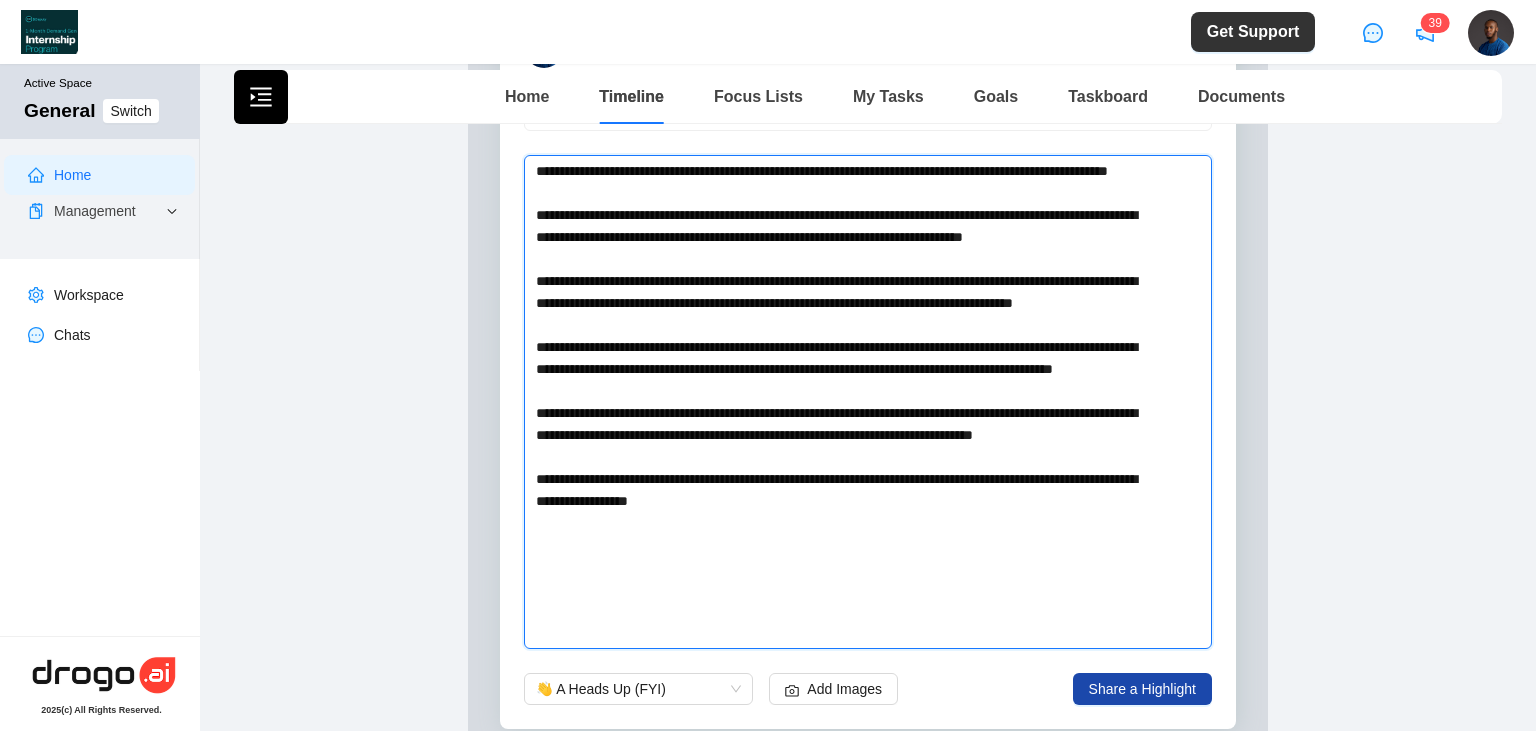type 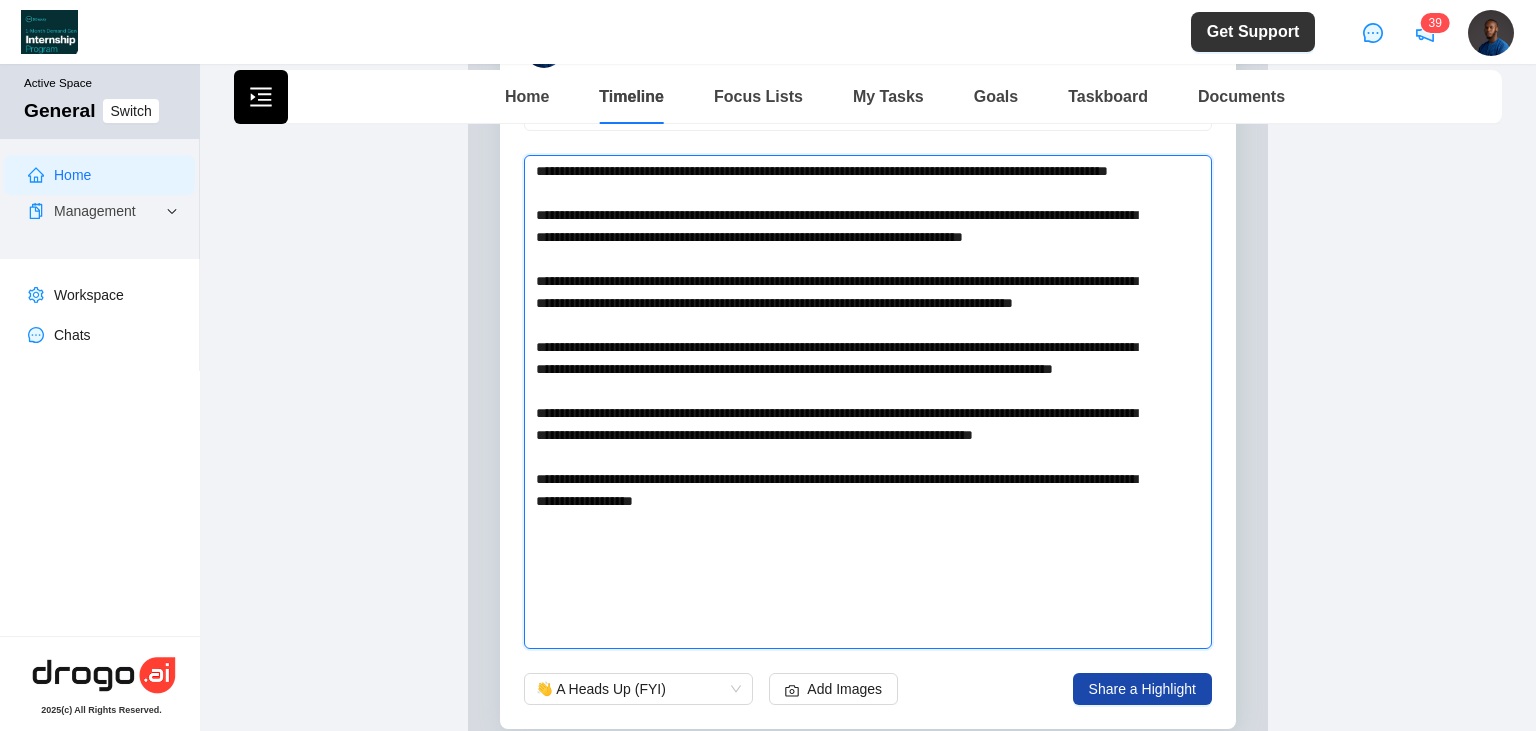 type 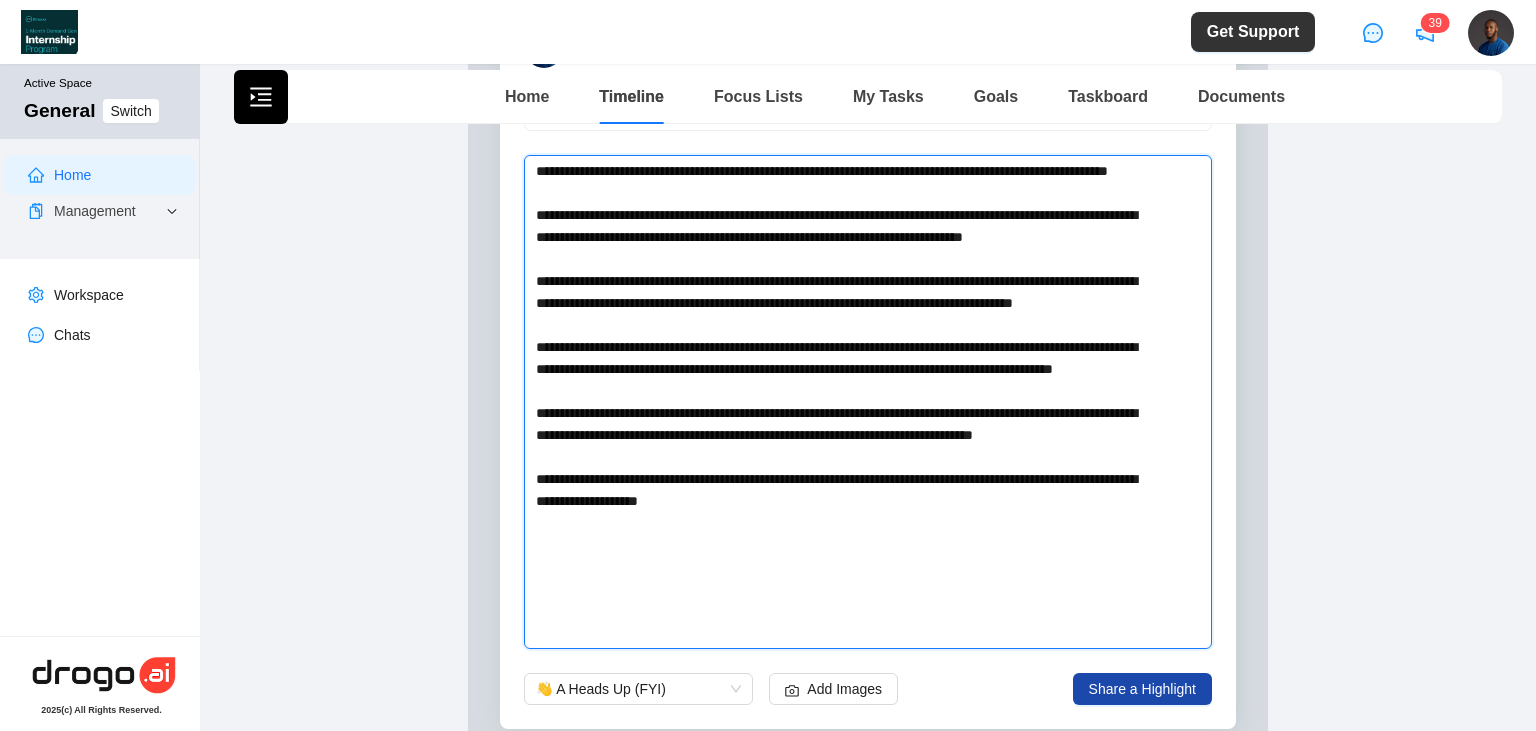 click at bounding box center (844, 402) 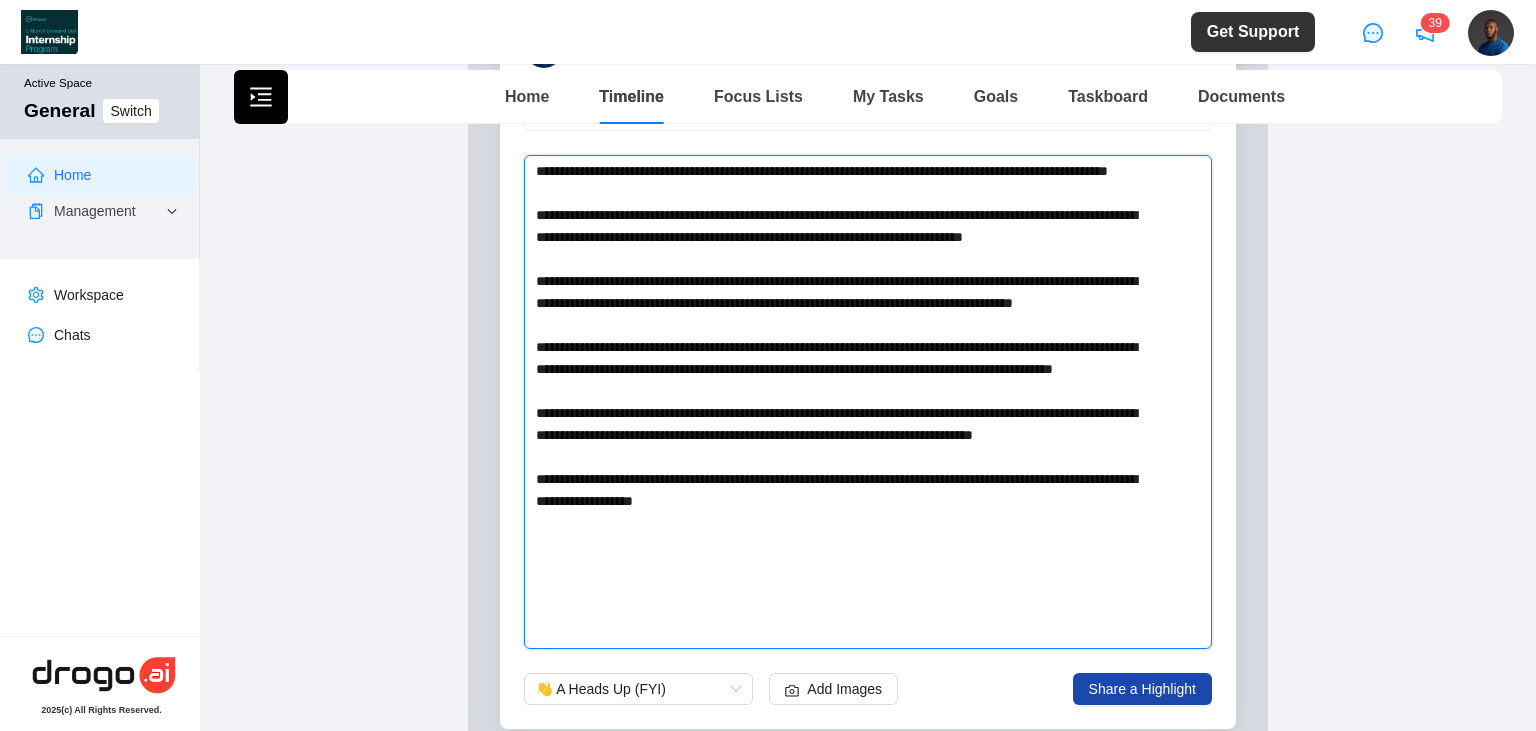 type 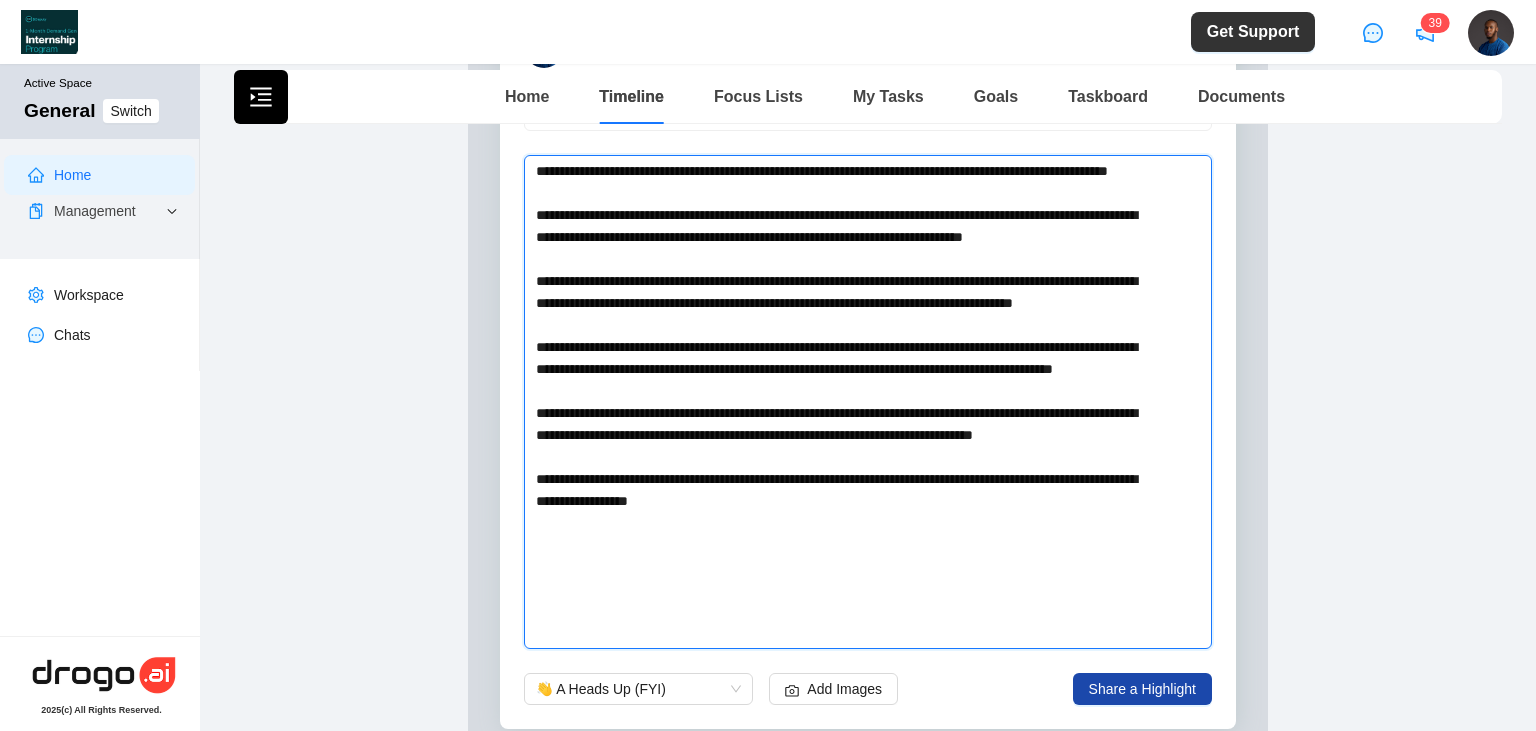 type 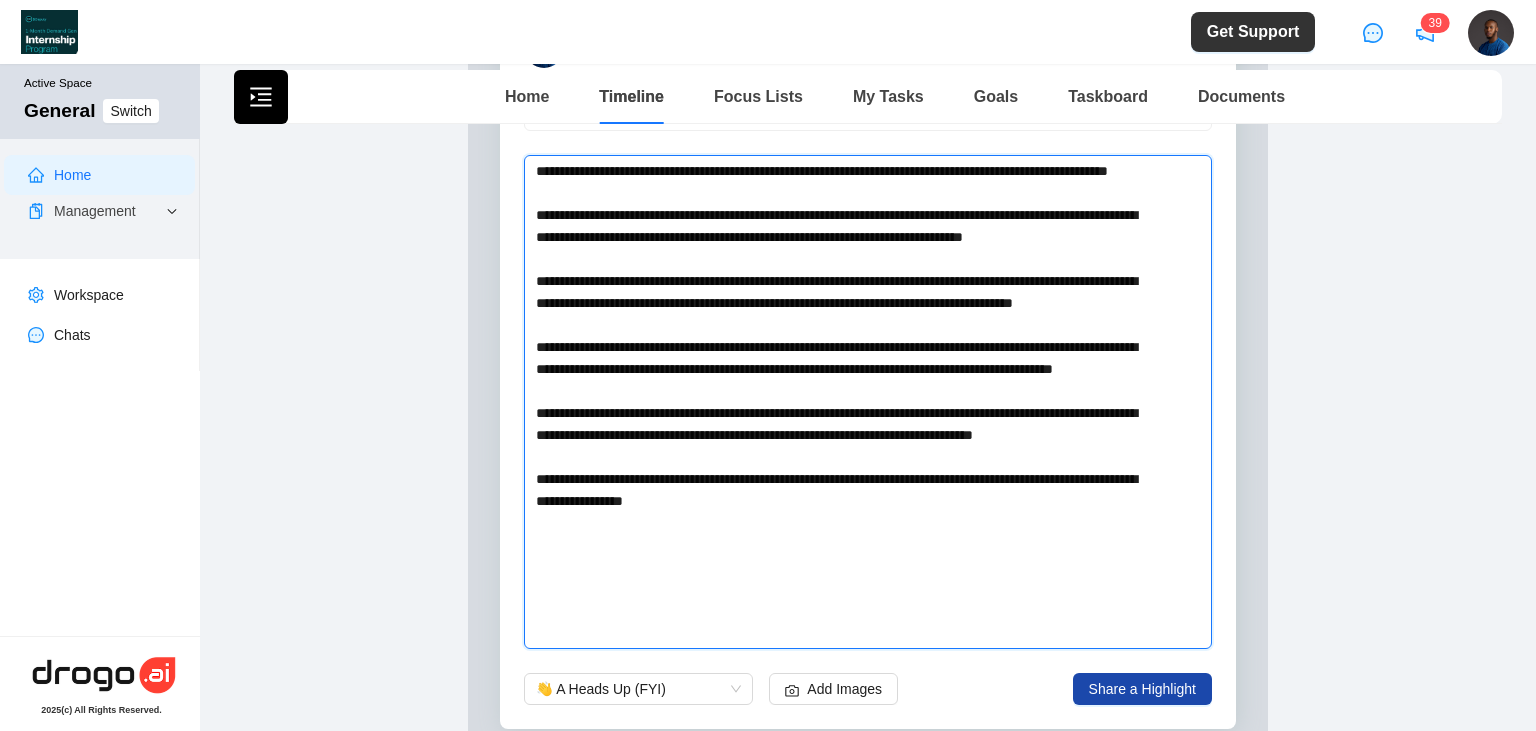 type 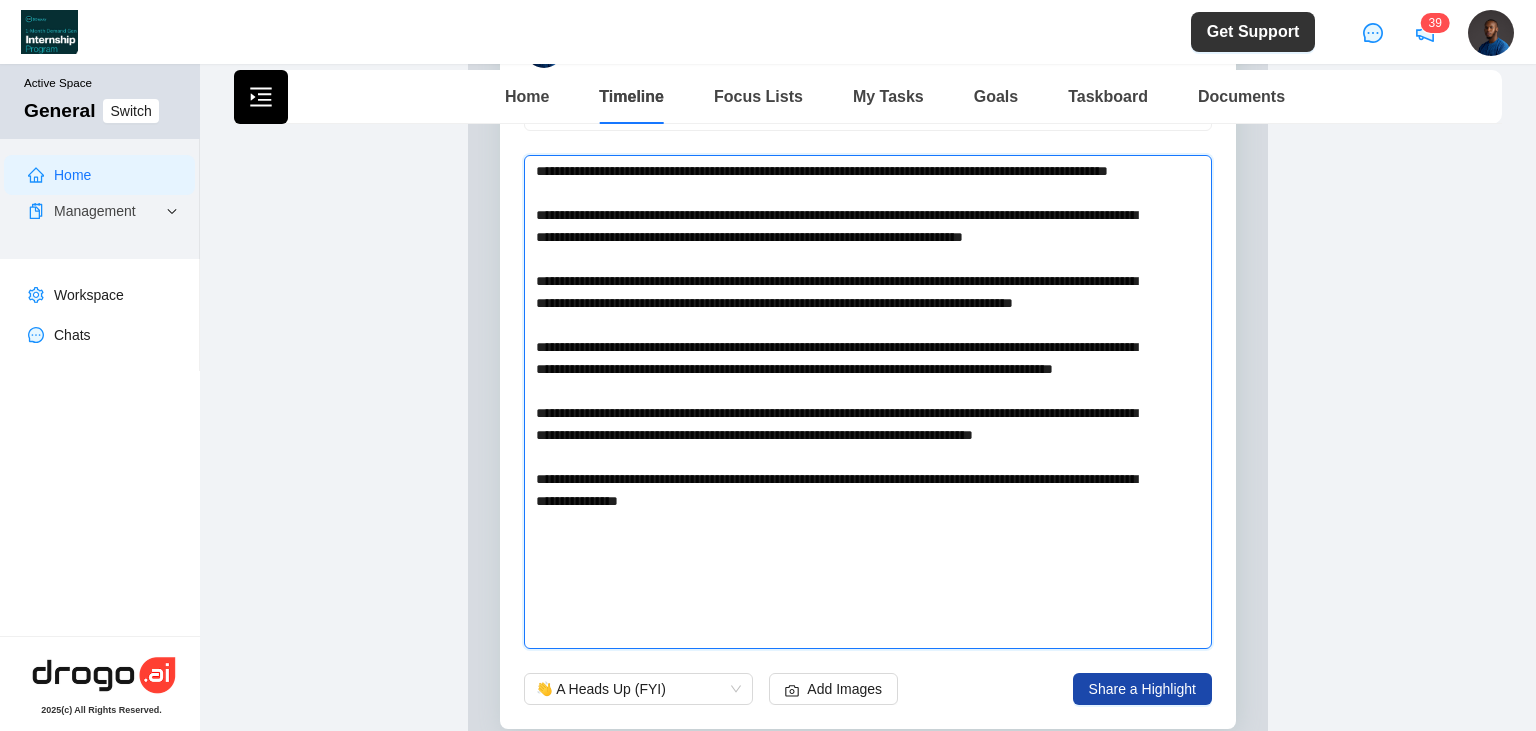 type 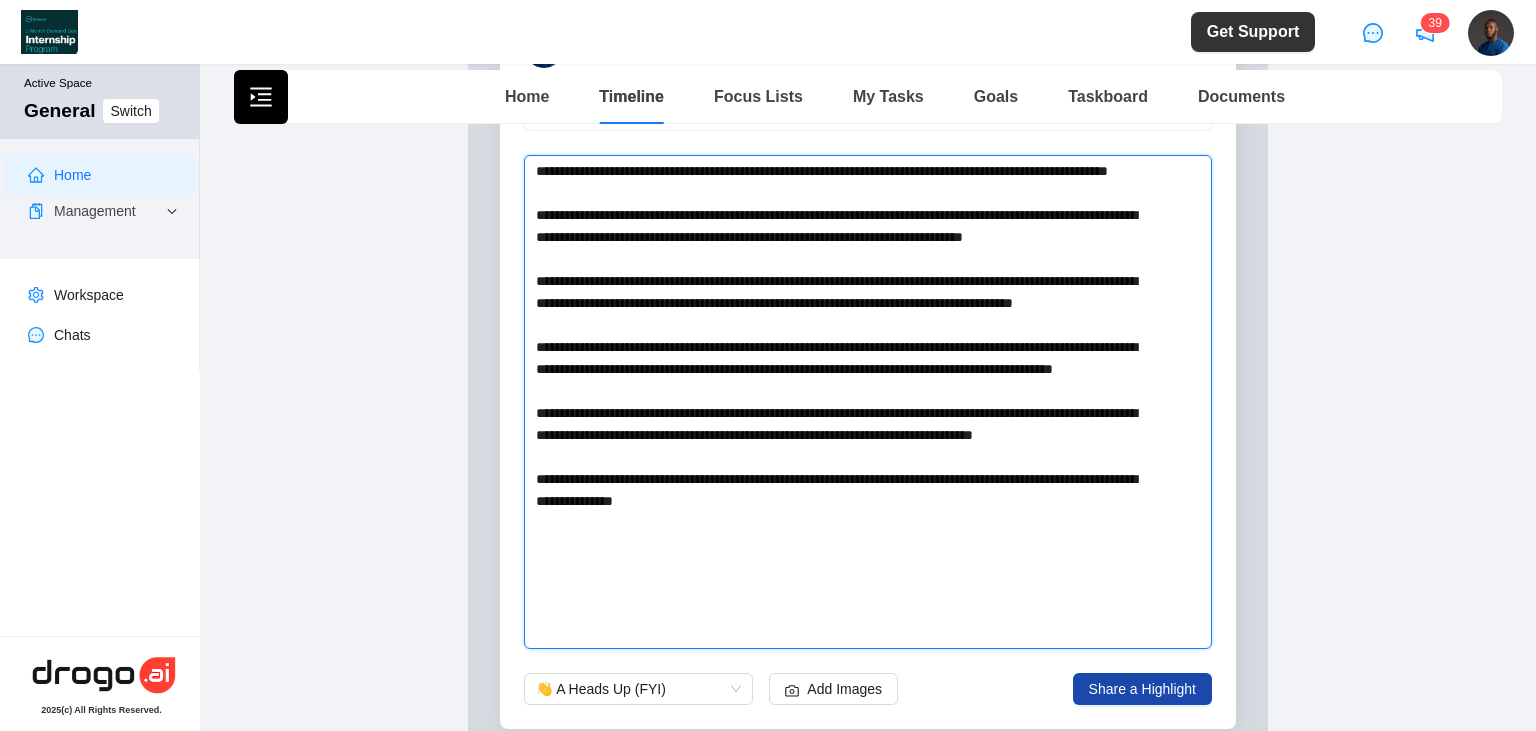 type 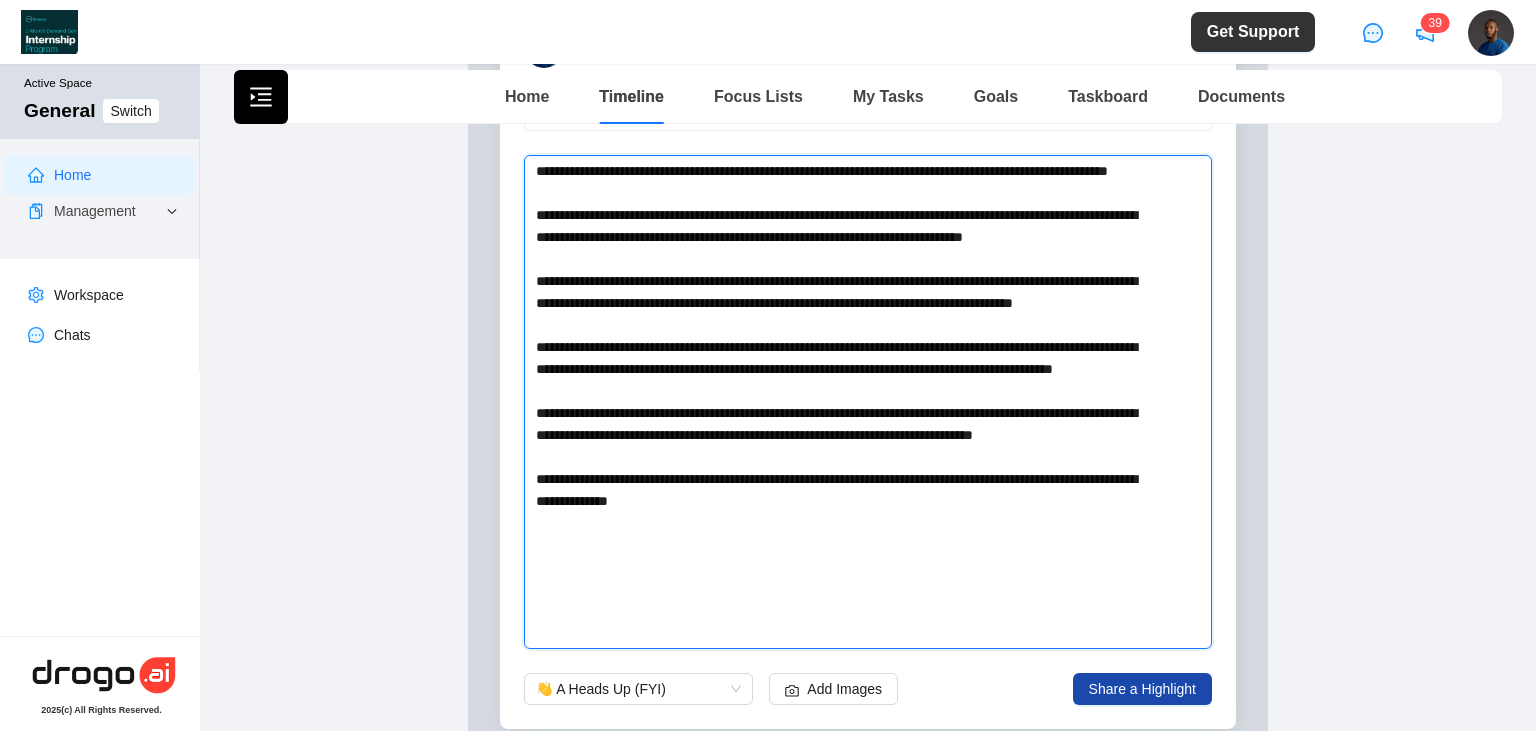 type 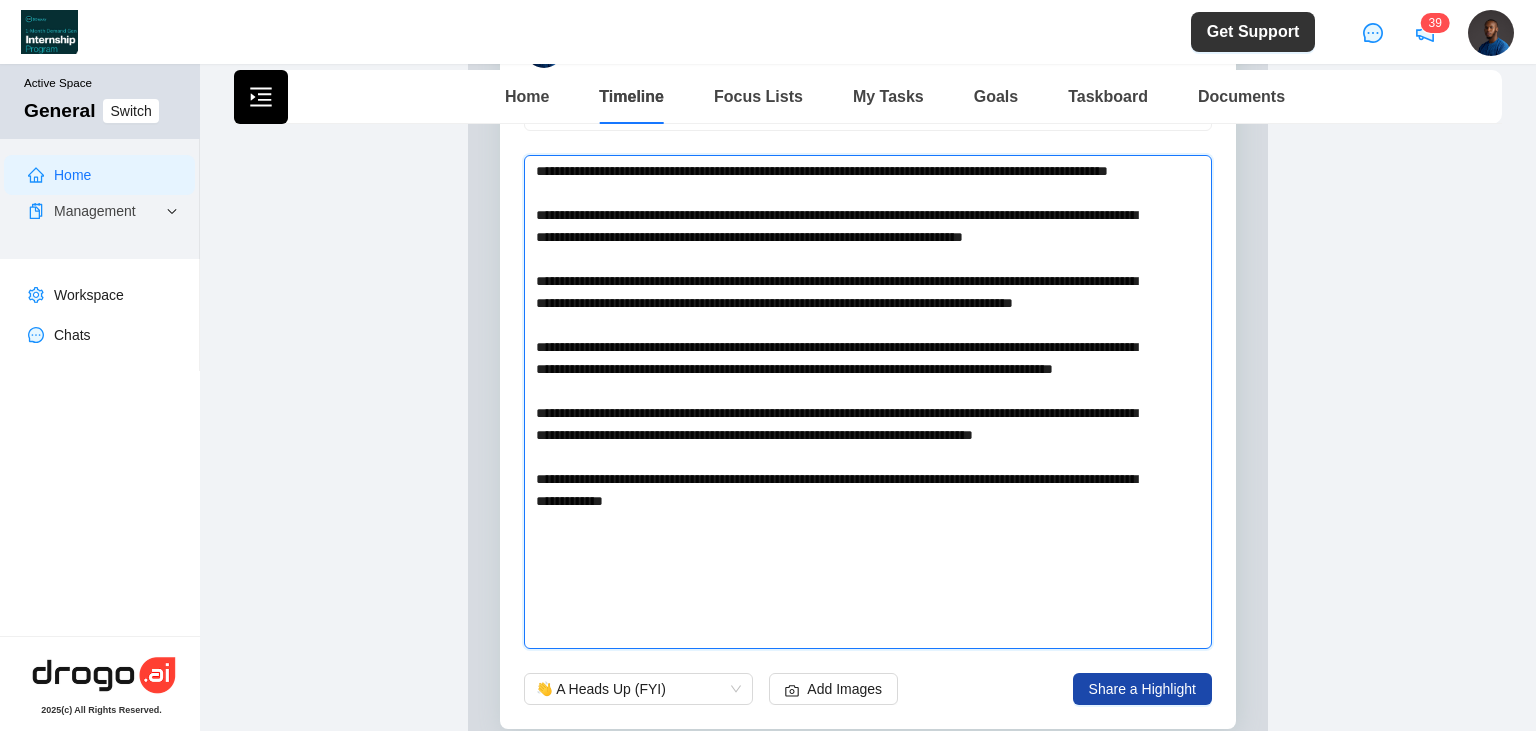 type 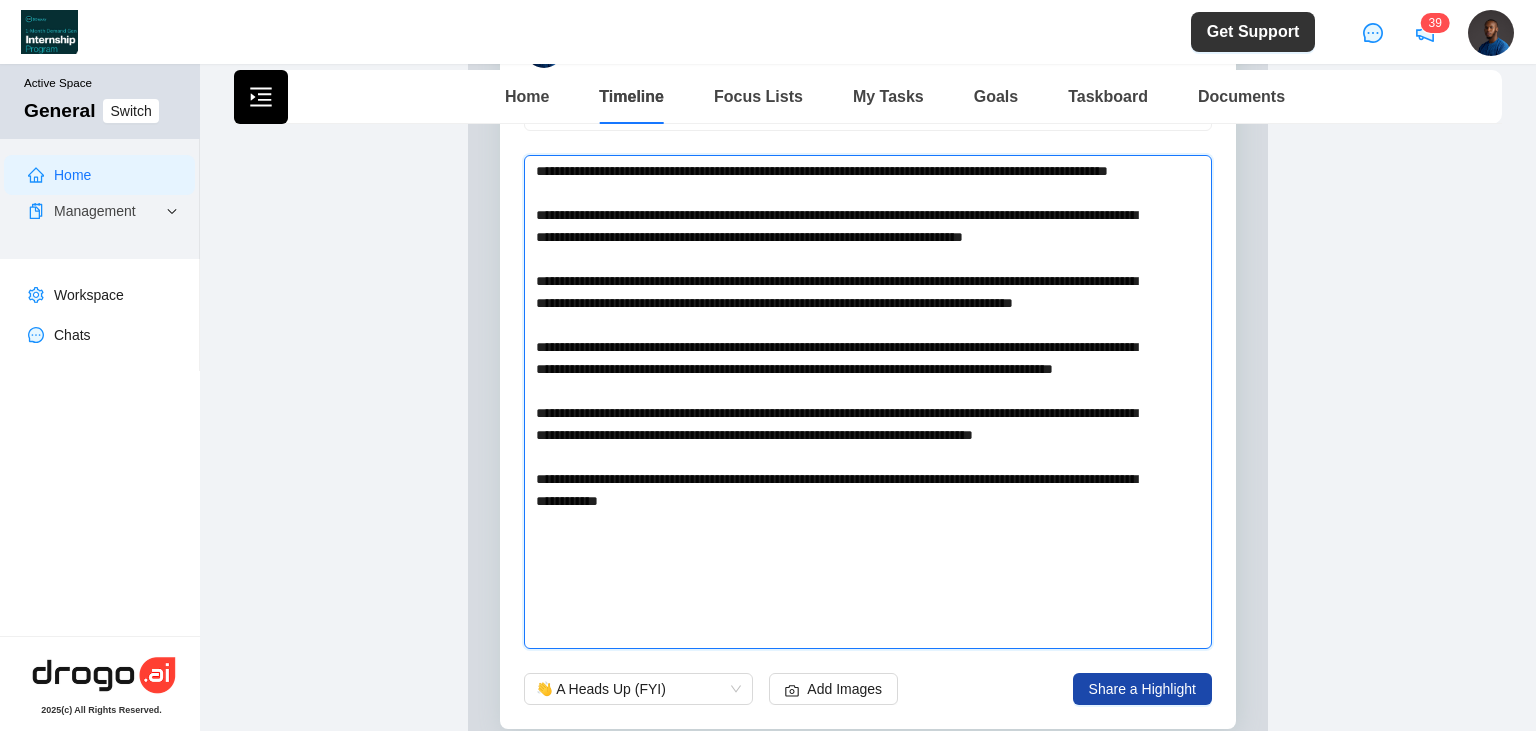 type 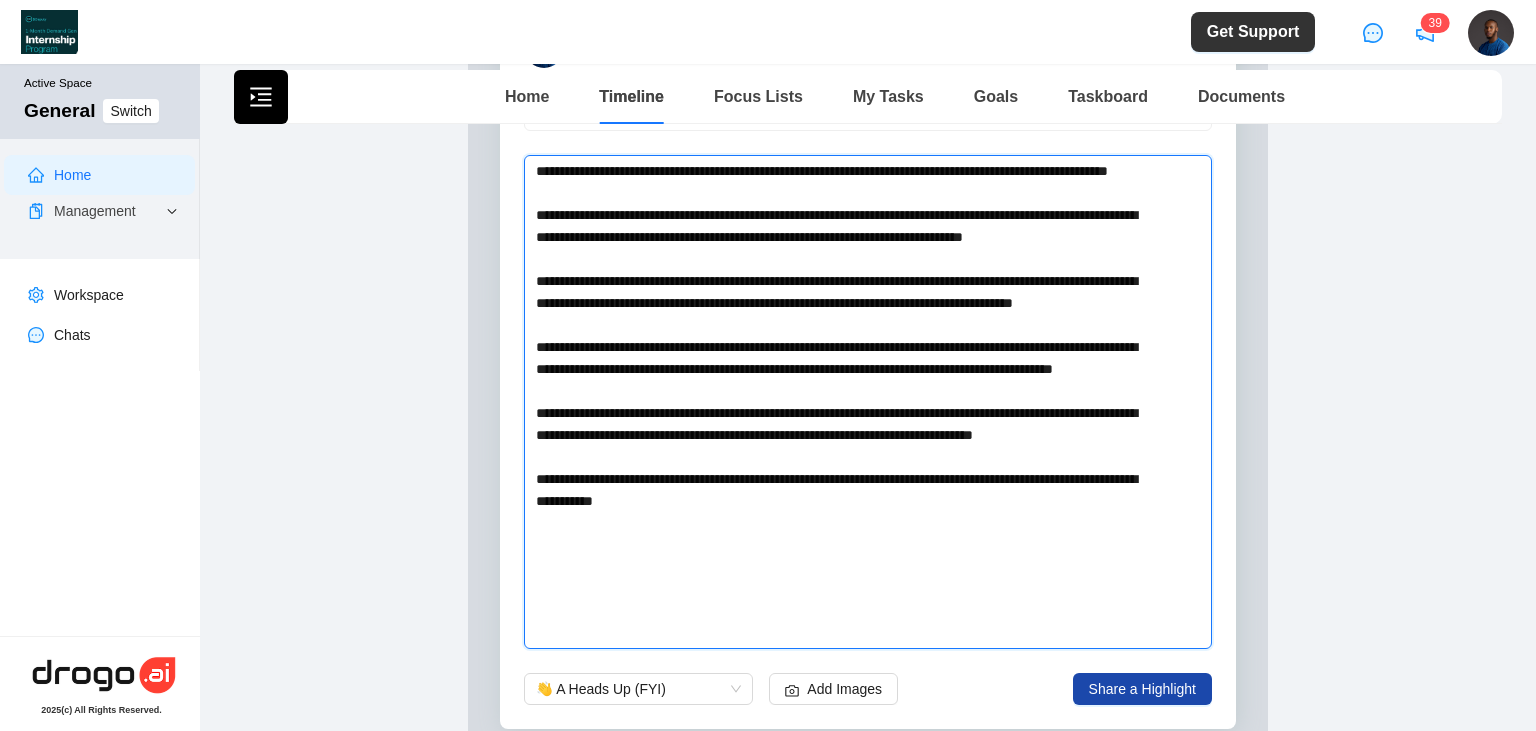 type 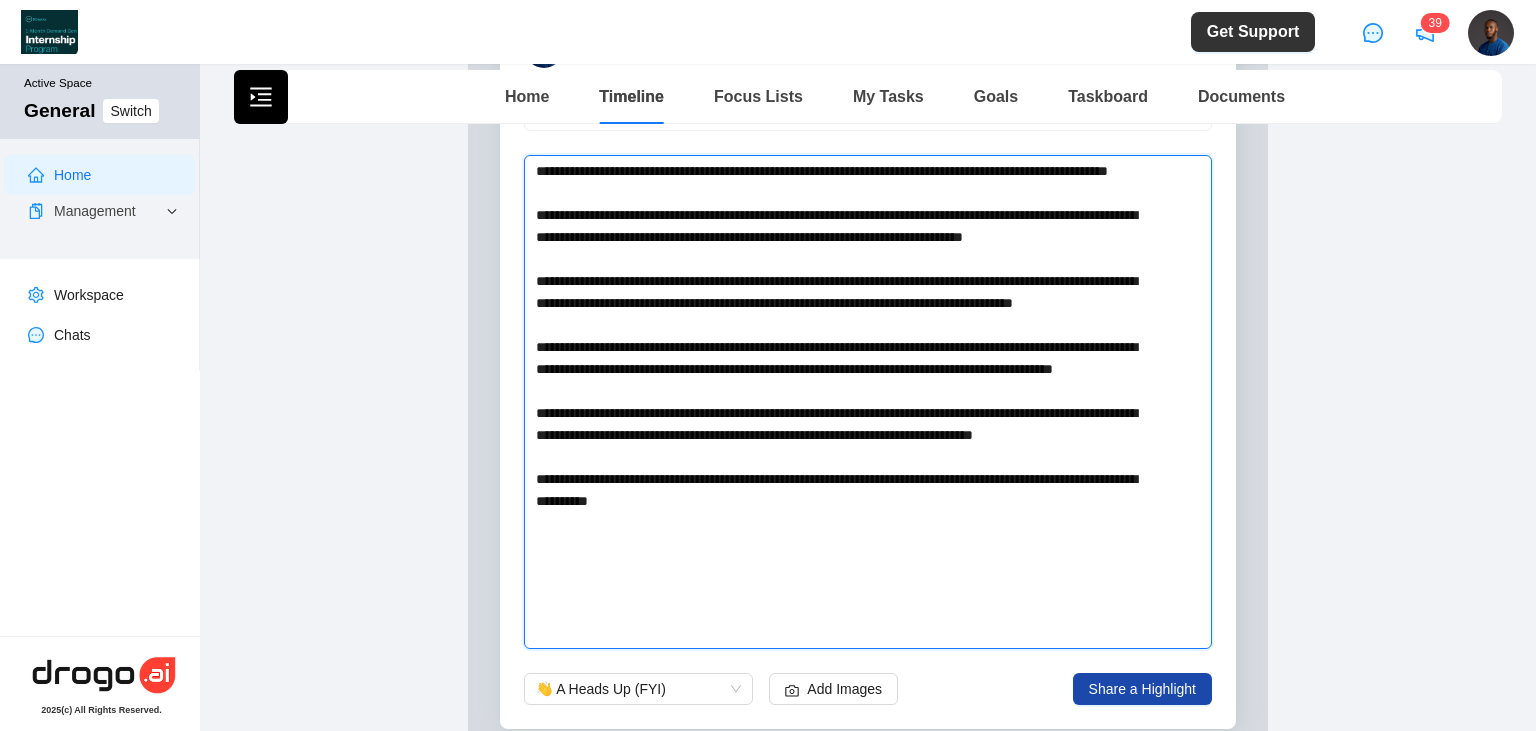 type 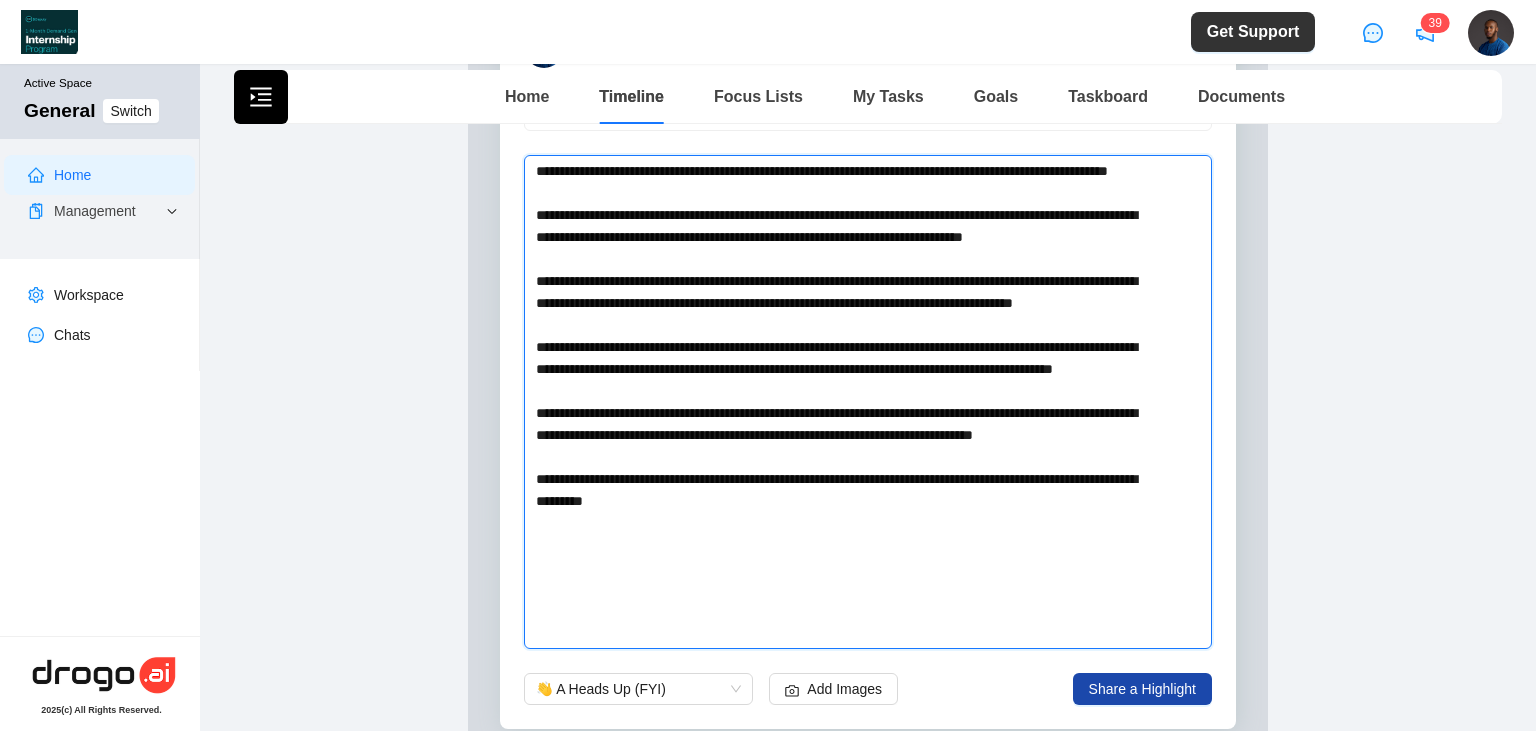 type 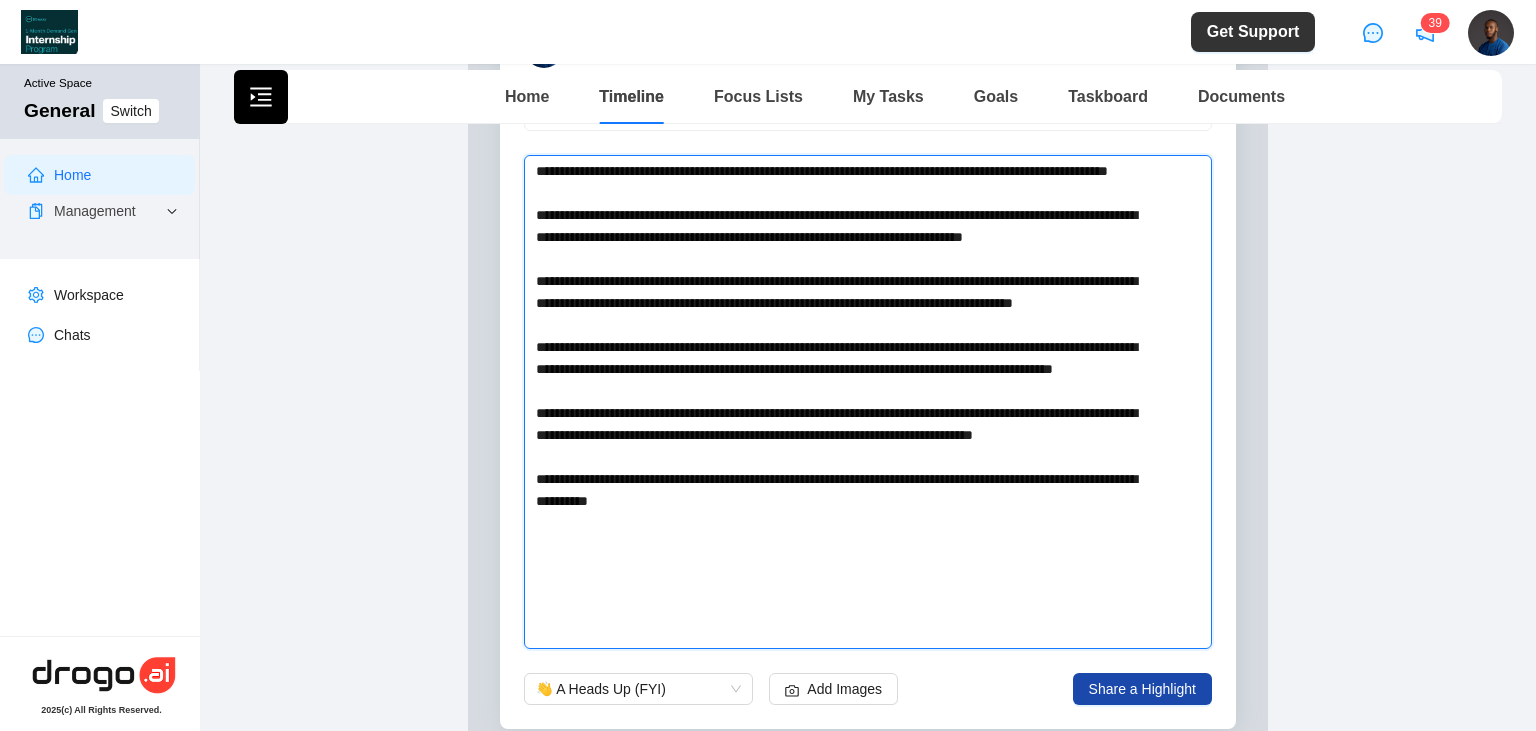 type 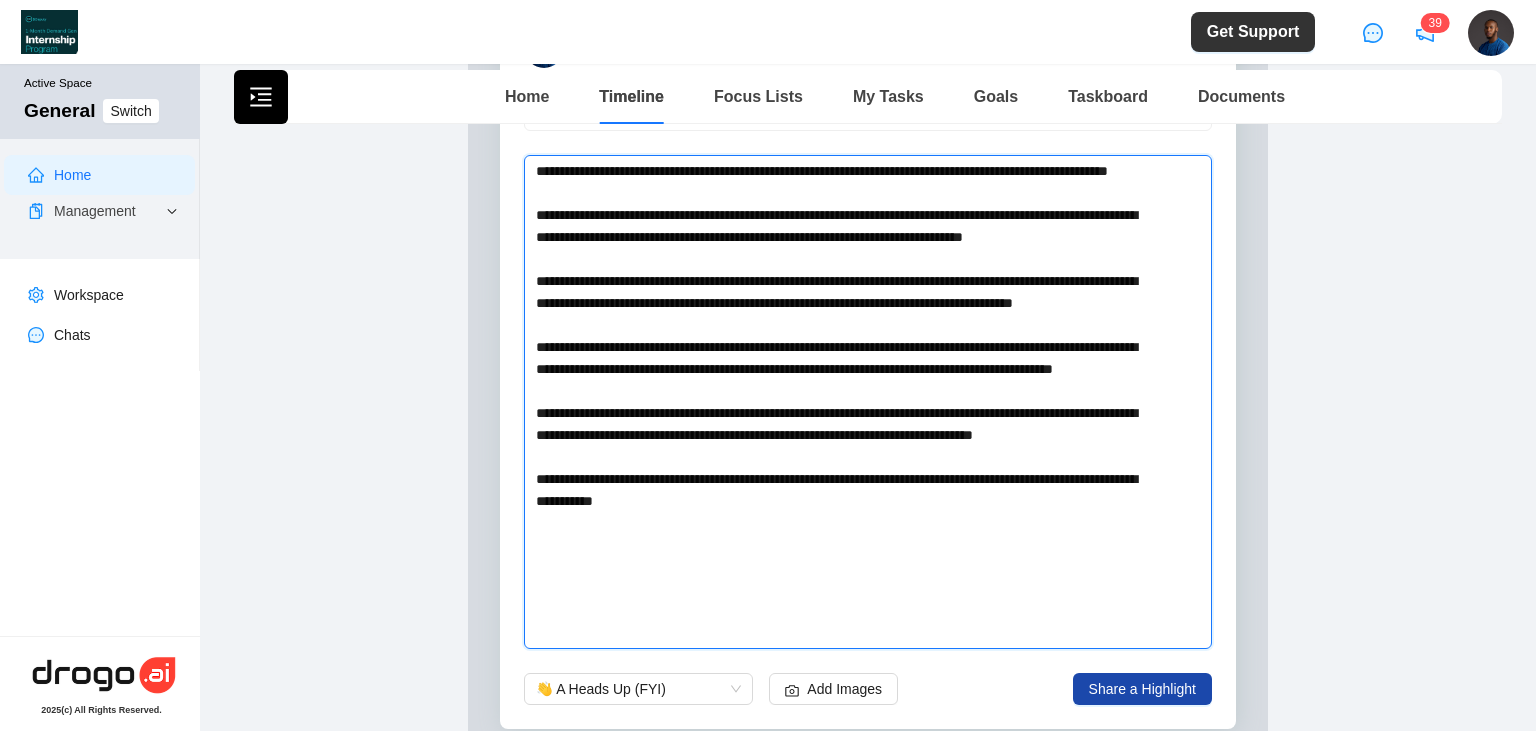 type 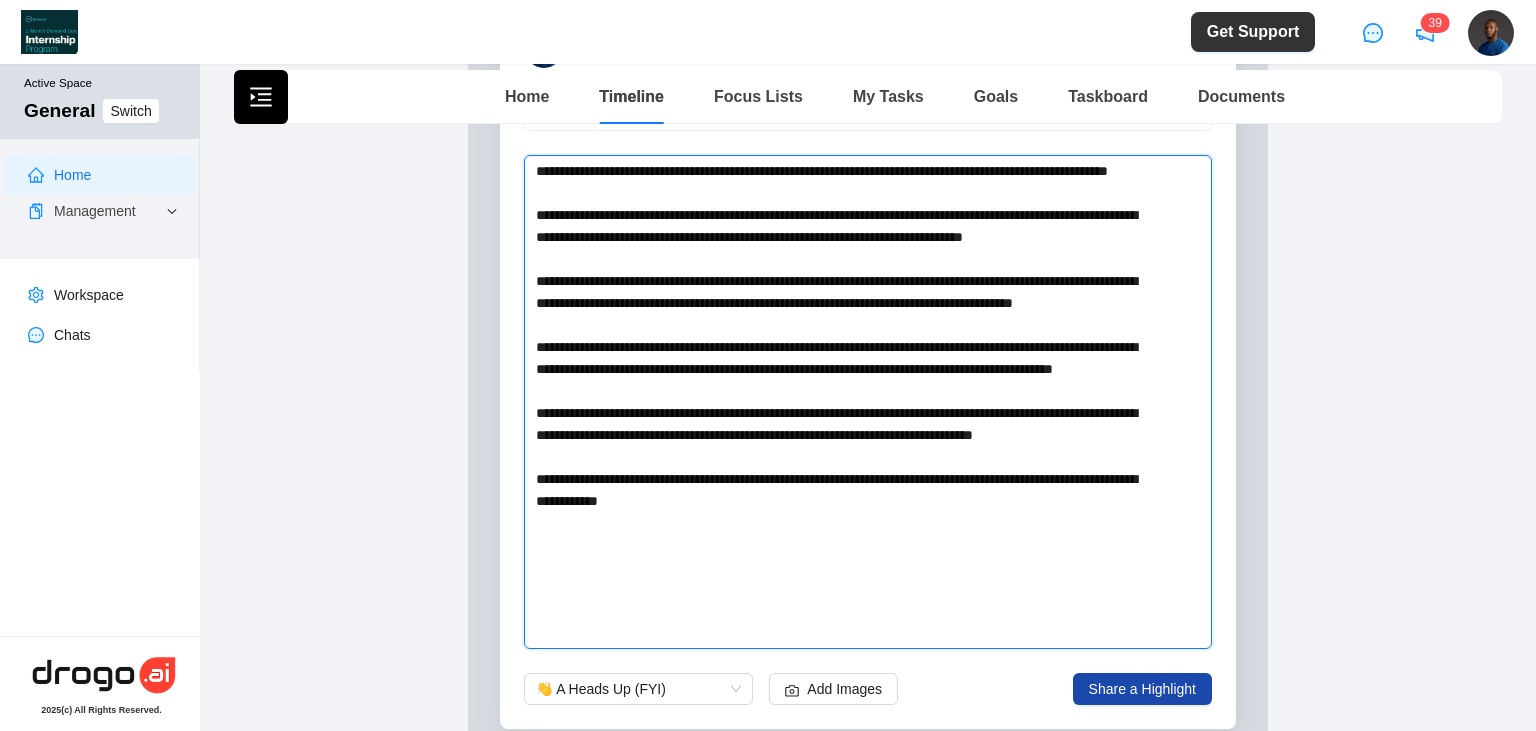 type 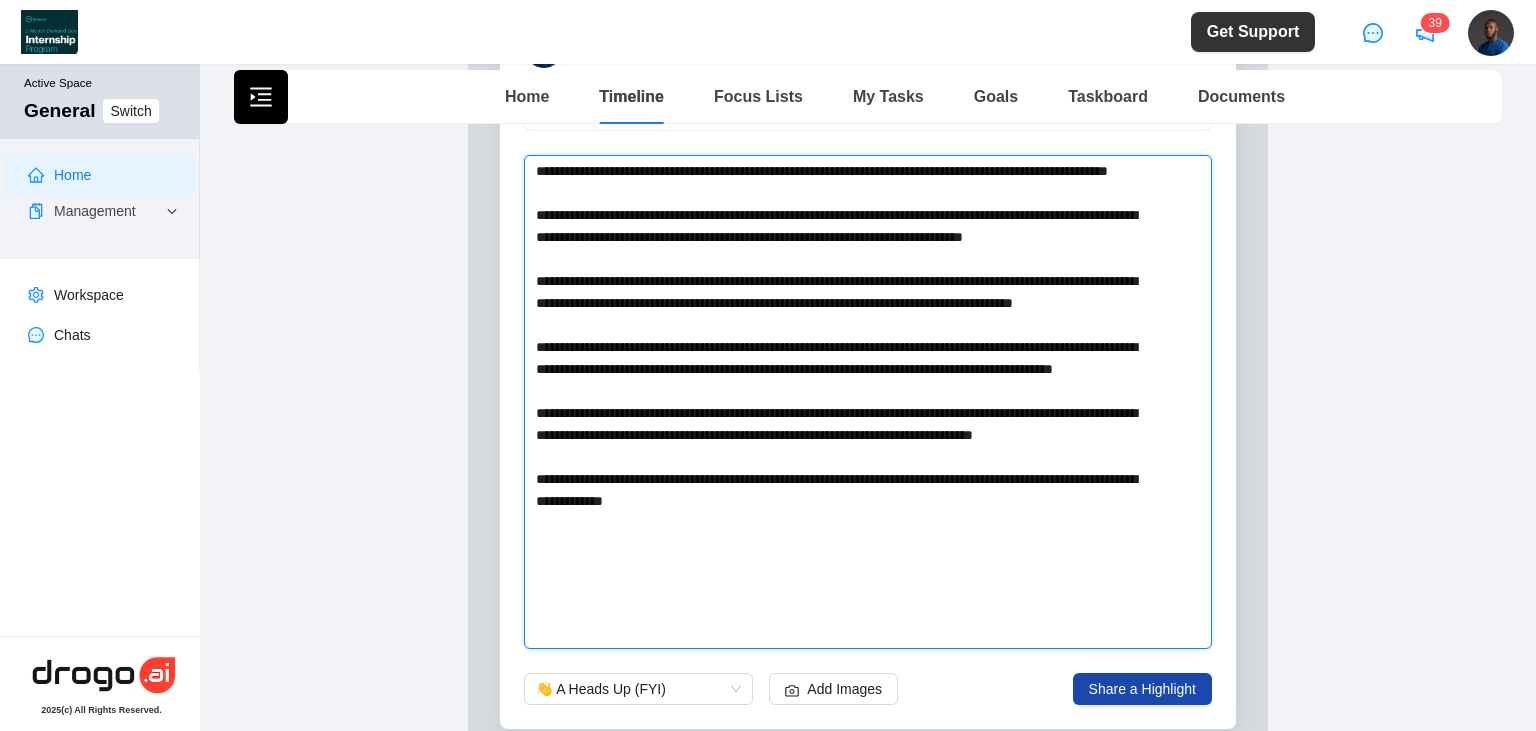 type on "**********" 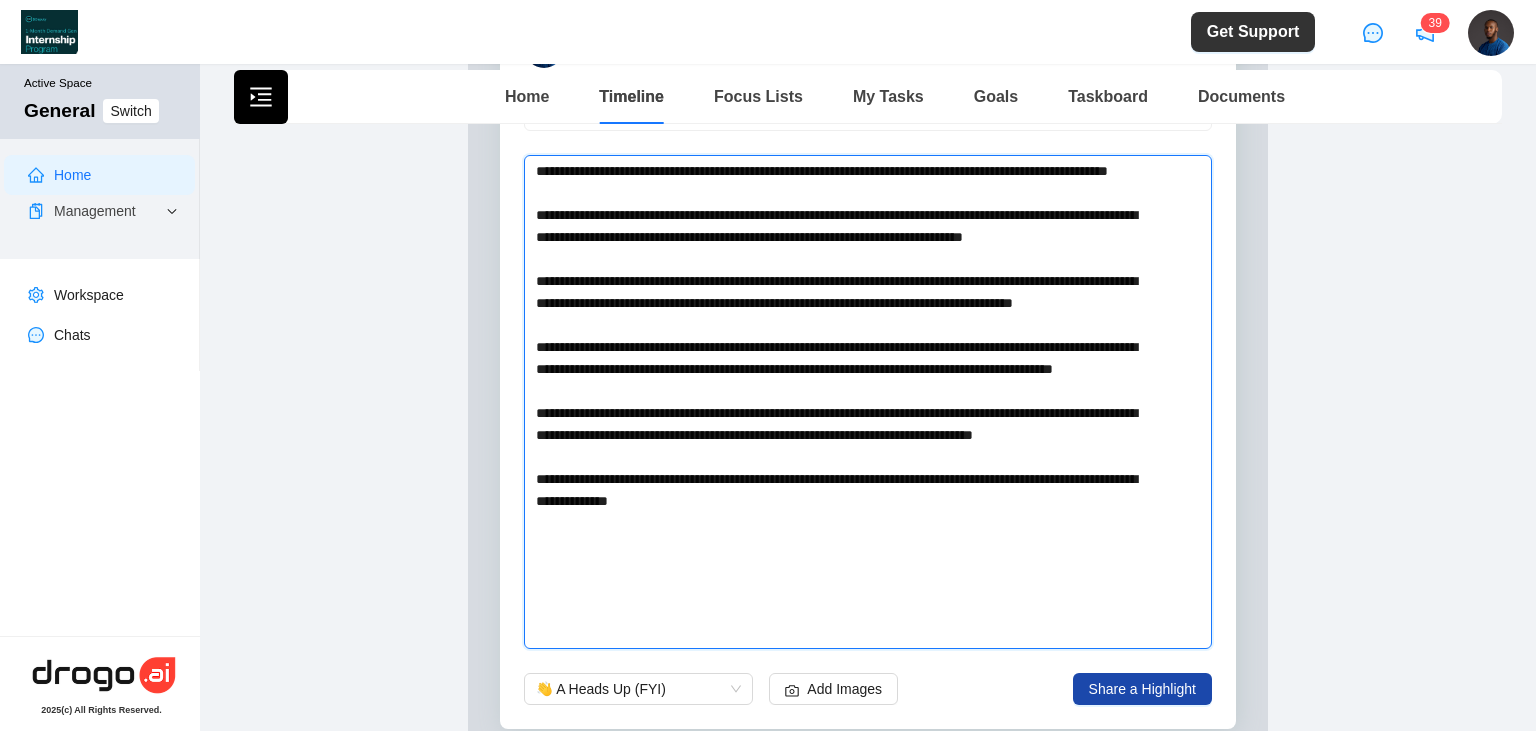 type 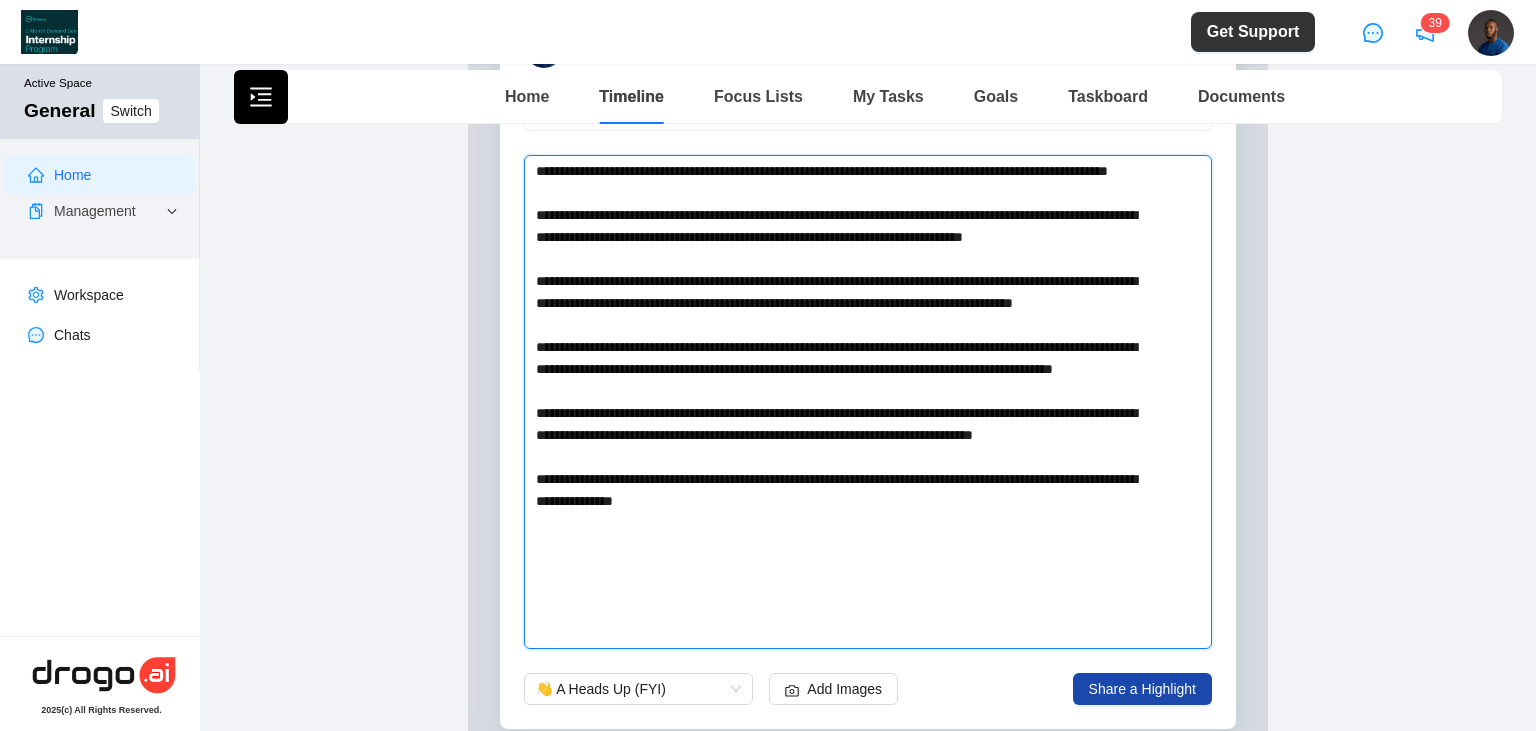 type 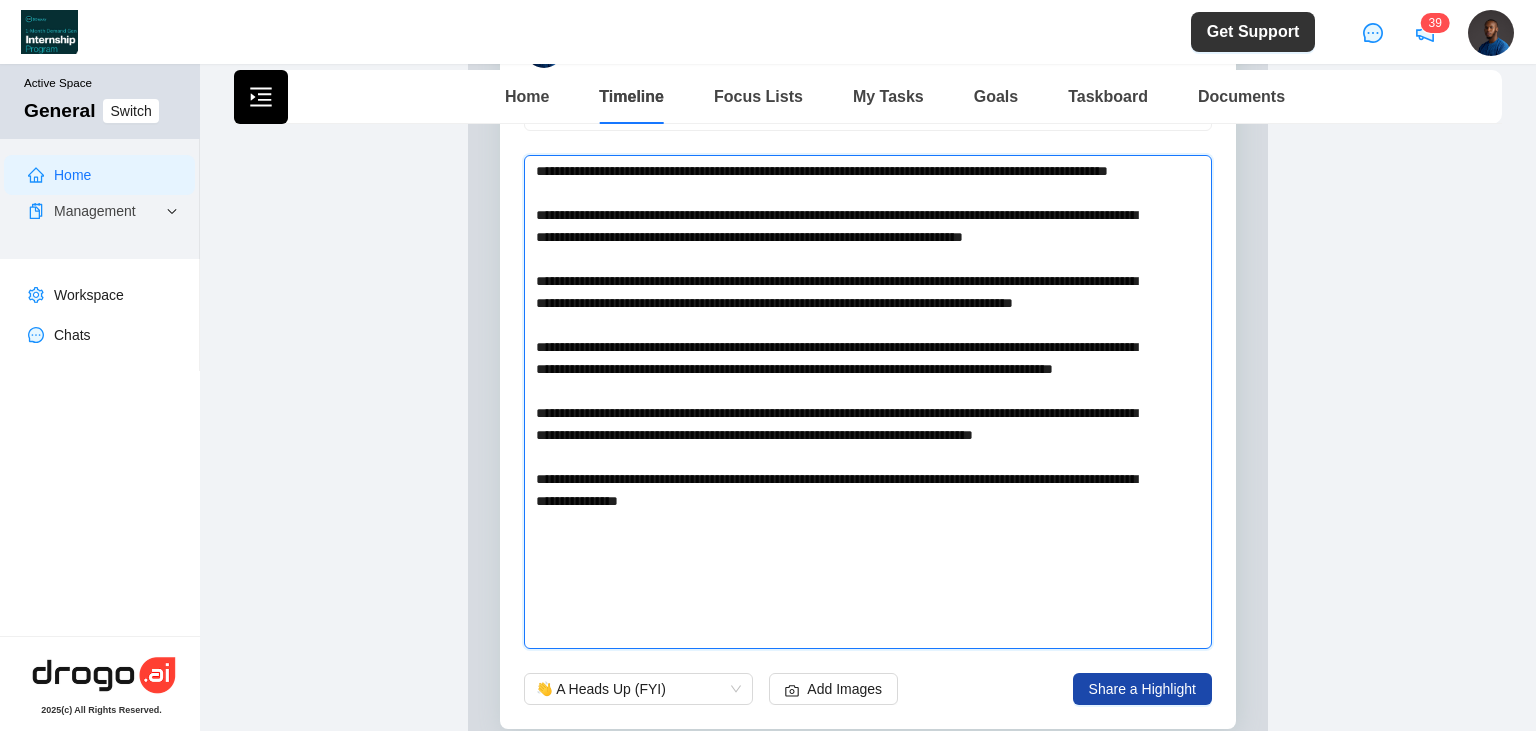 type 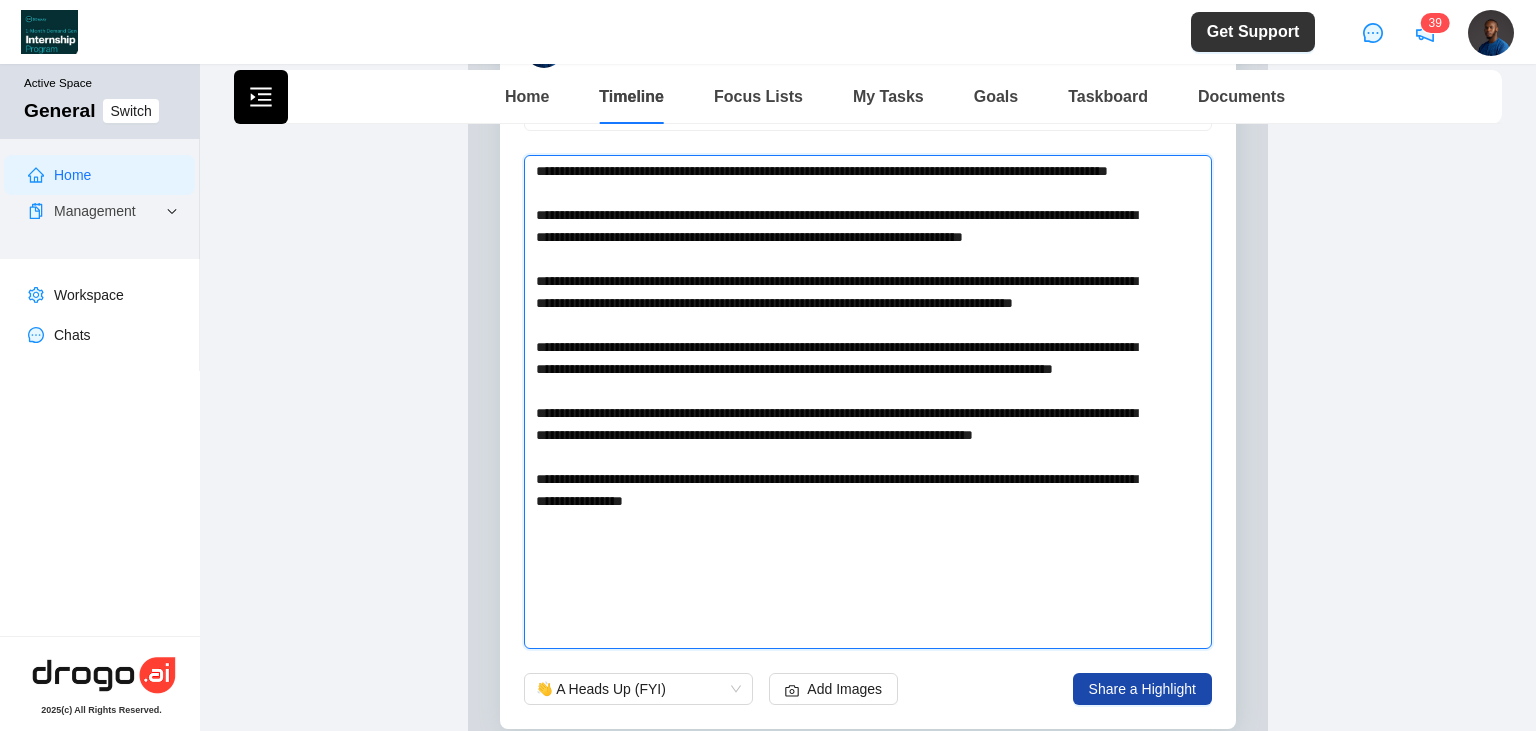 type 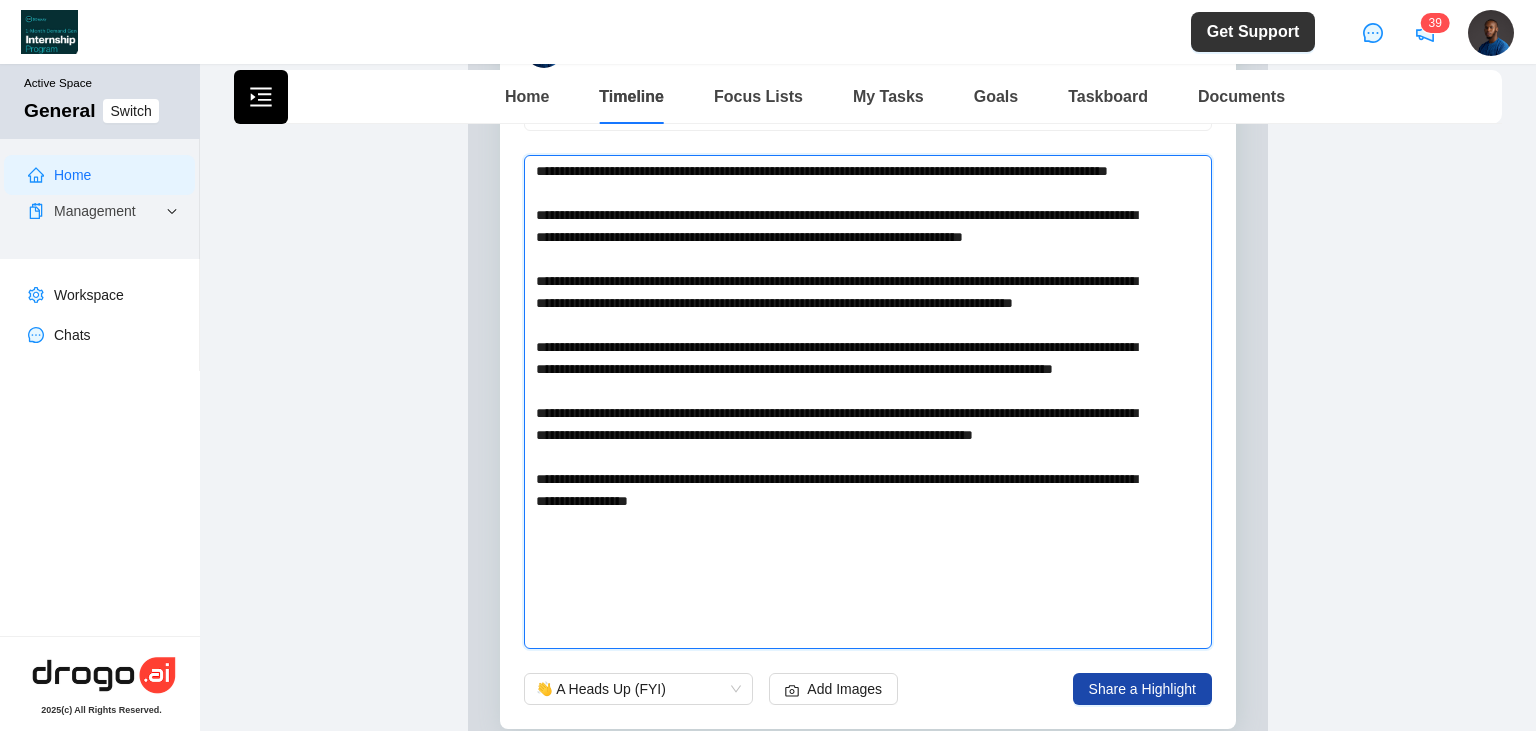click at bounding box center [844, 402] 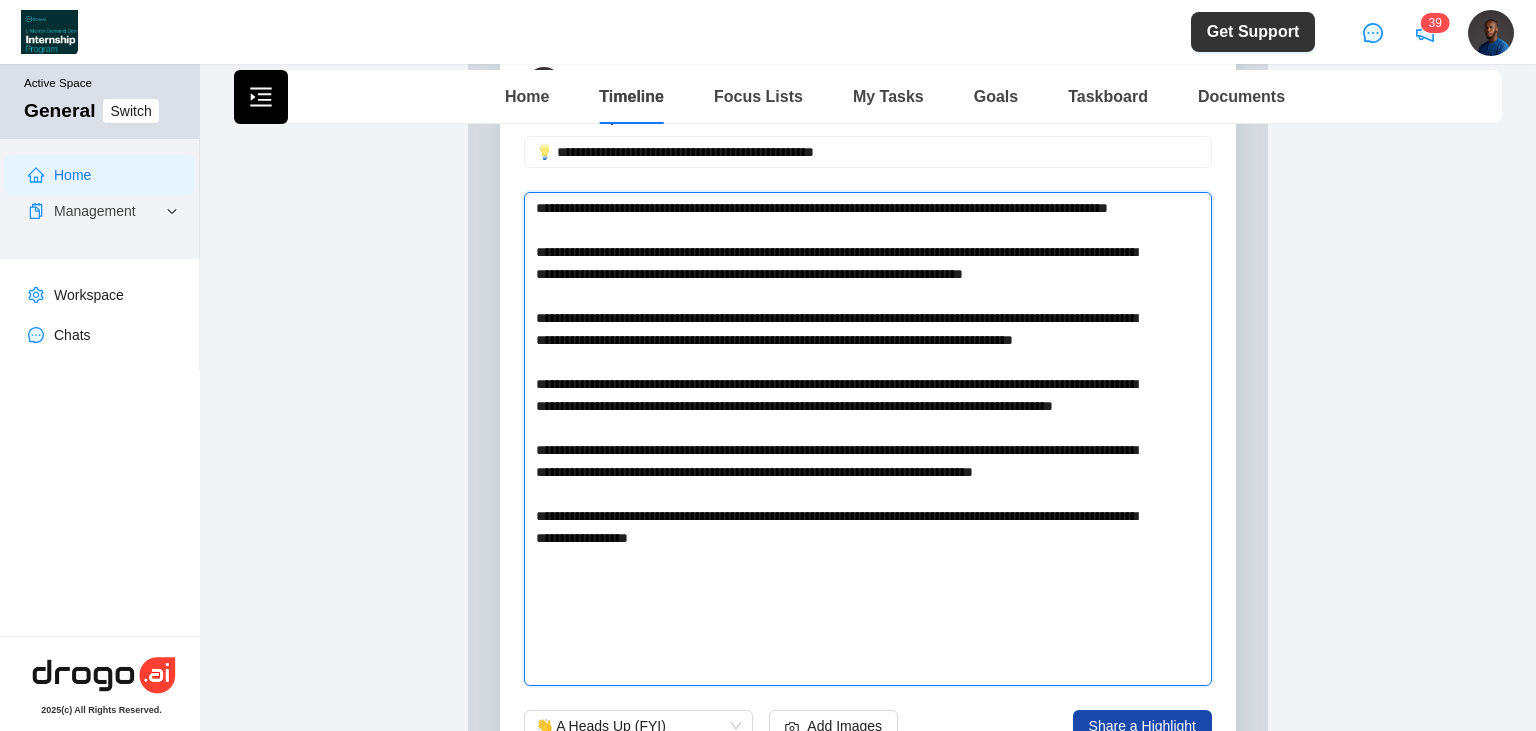 scroll, scrollTop: 215, scrollLeft: 0, axis: vertical 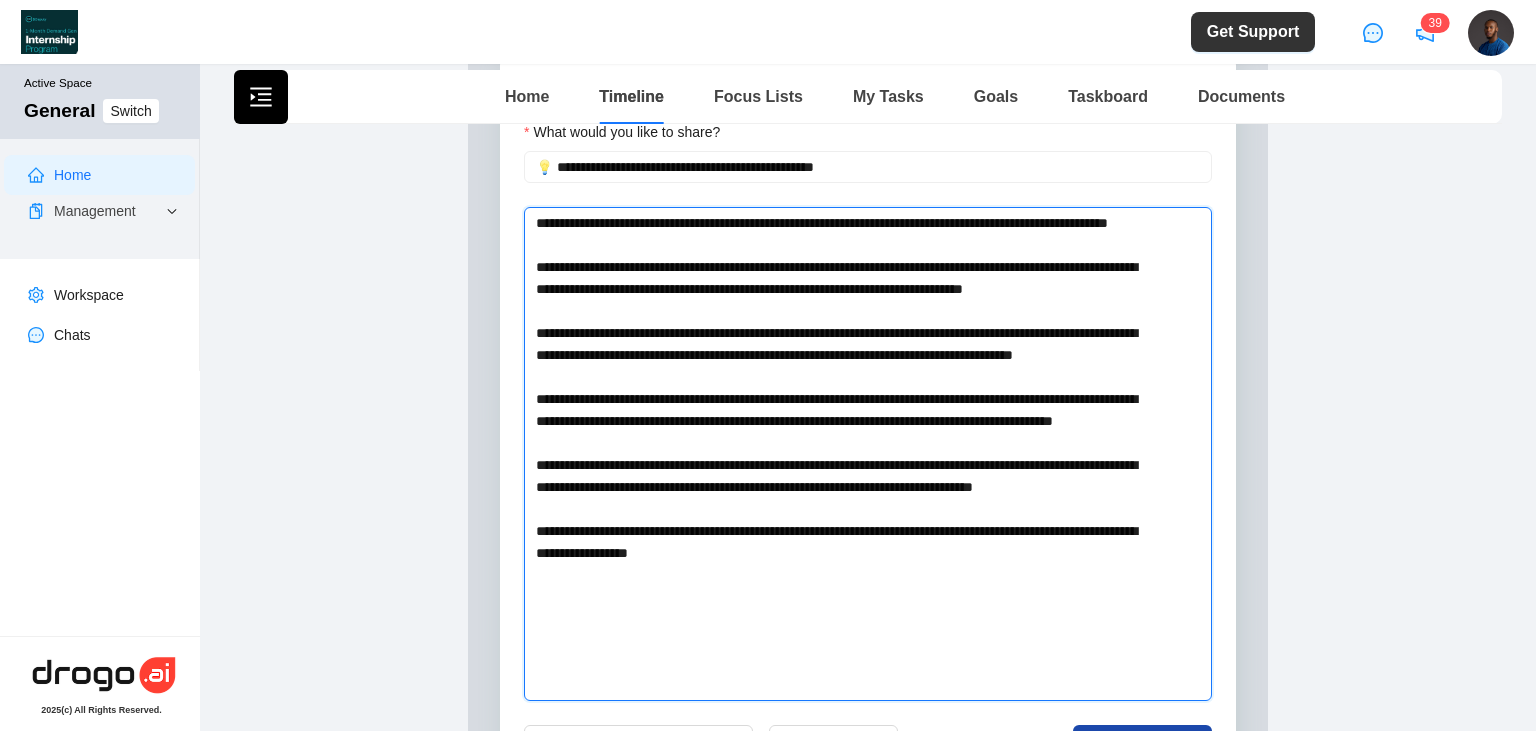 click at bounding box center [844, 454] 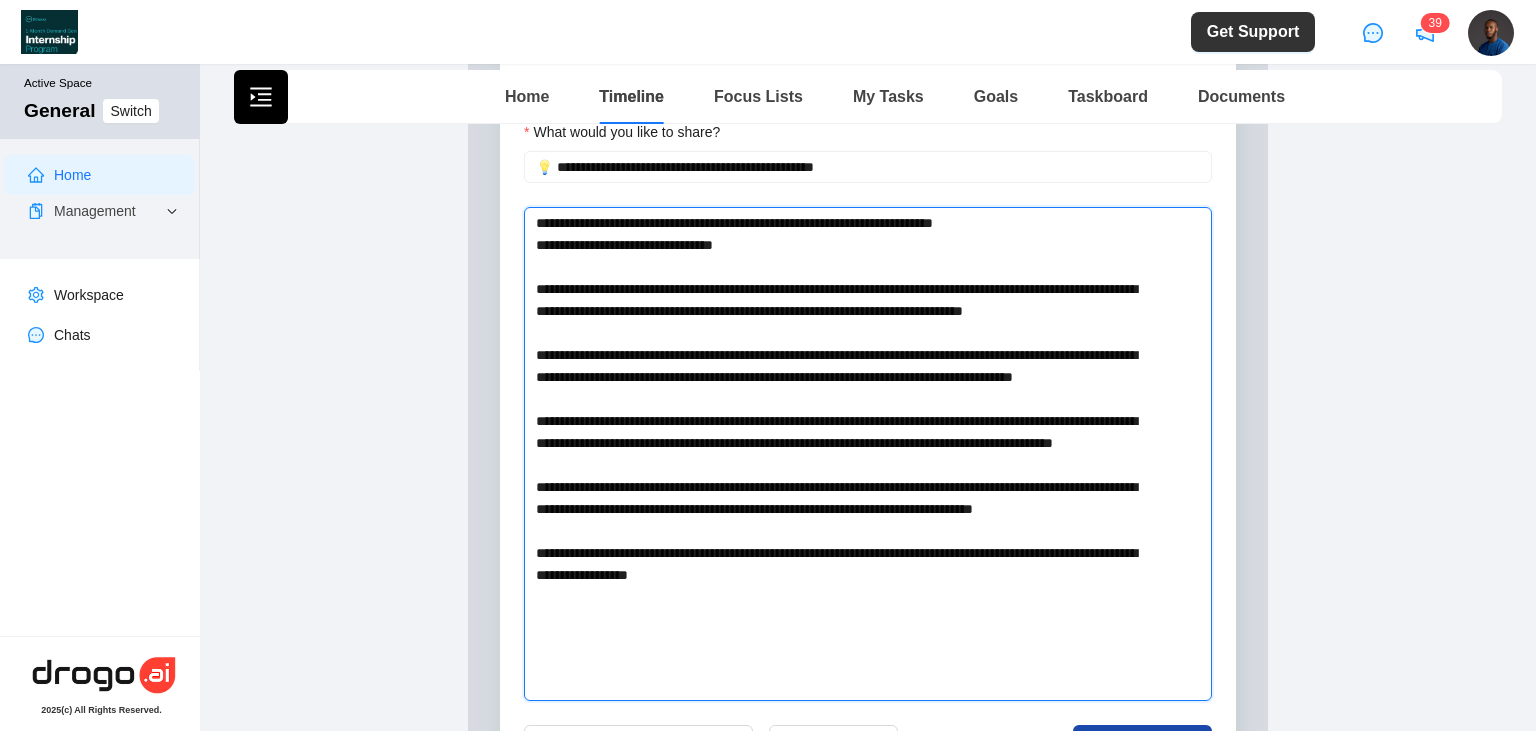 type 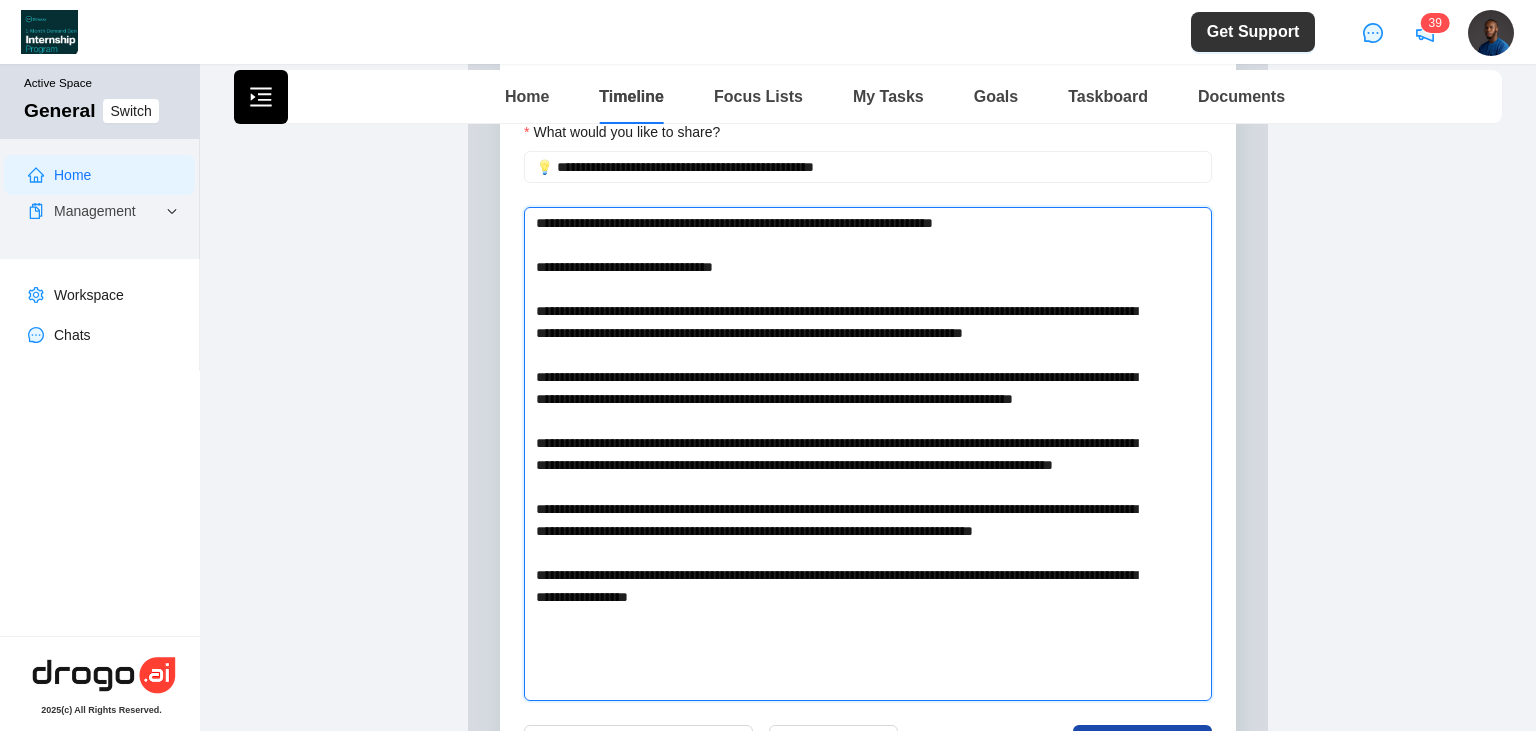 type 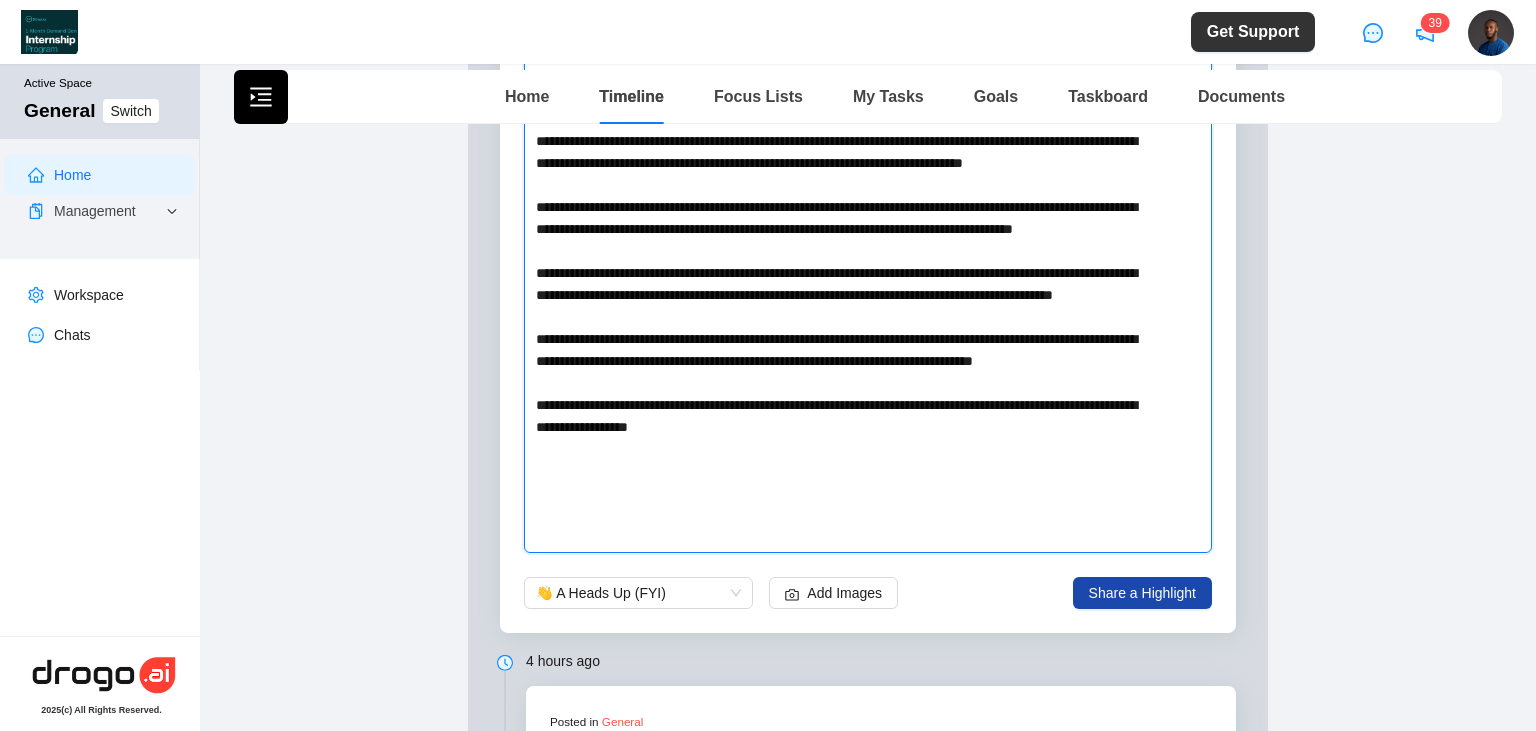 scroll, scrollTop: 481, scrollLeft: 0, axis: vertical 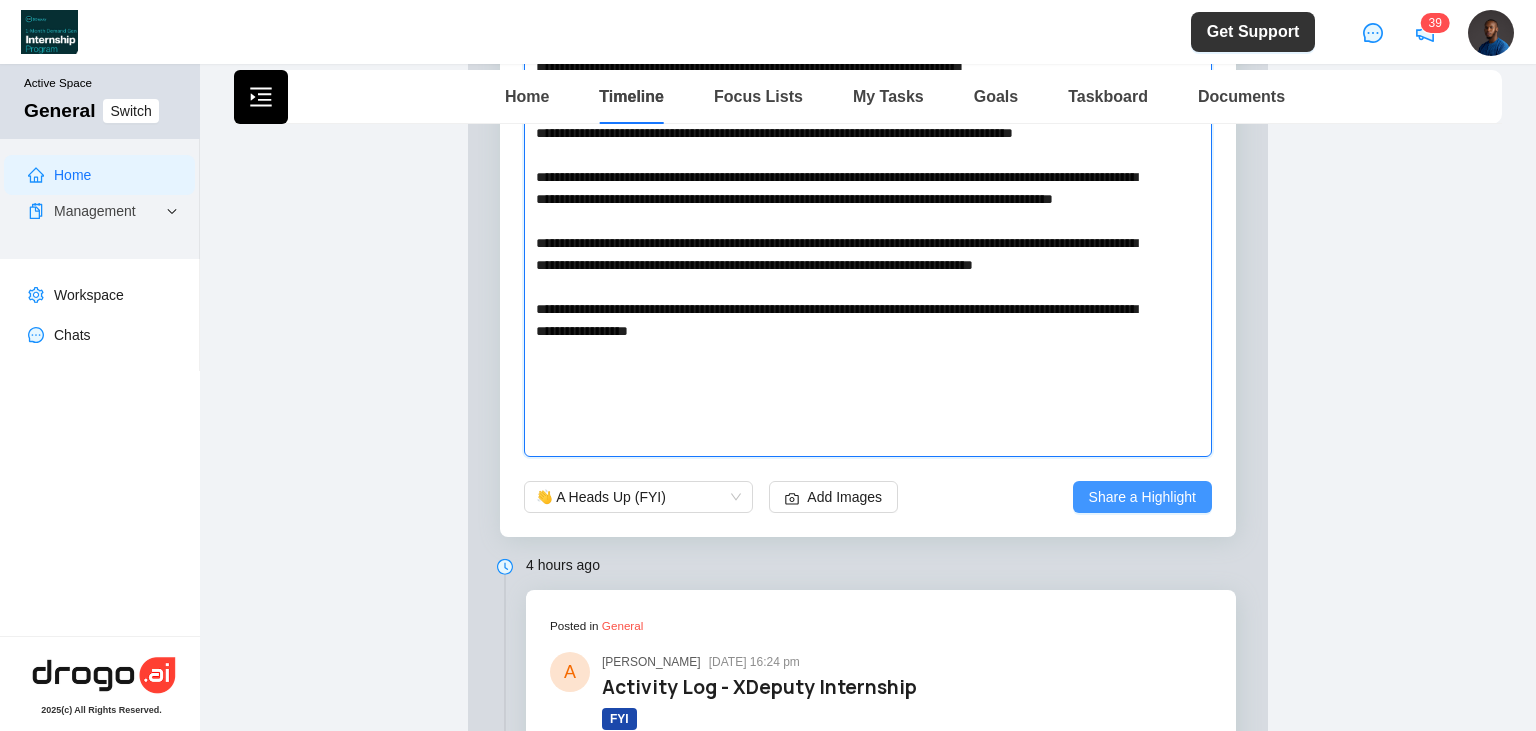 type on "**********" 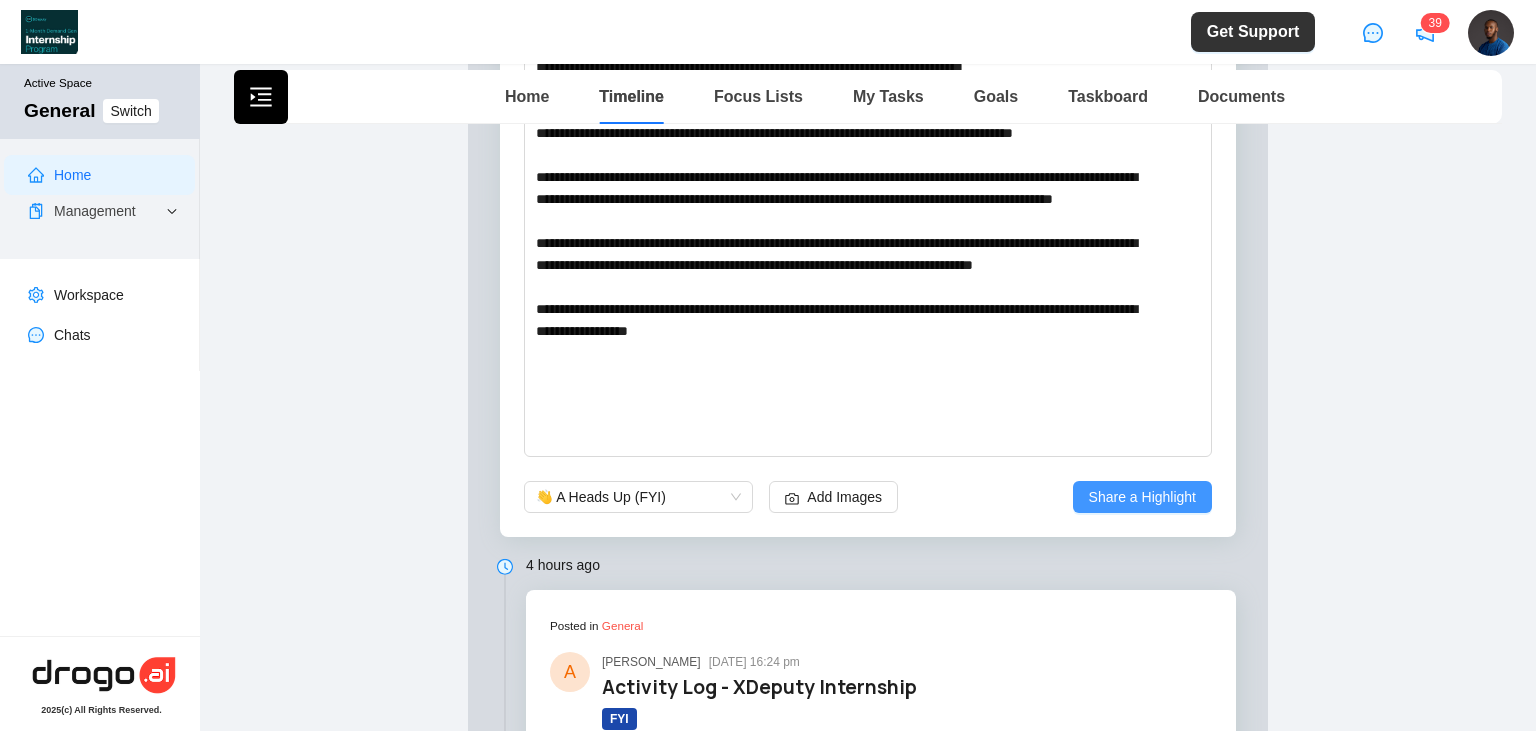 click on "Share a Highlight" at bounding box center [1142, 497] 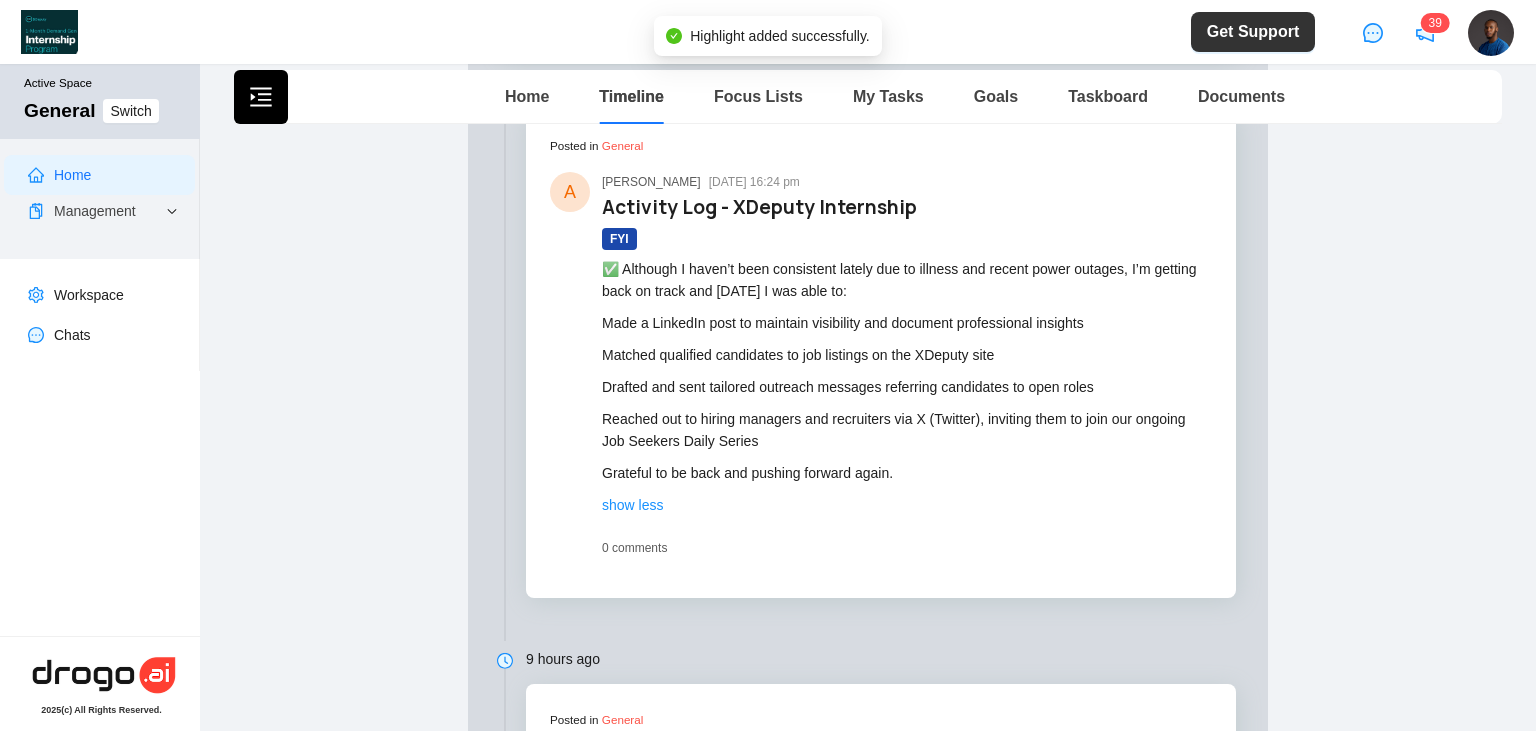 type 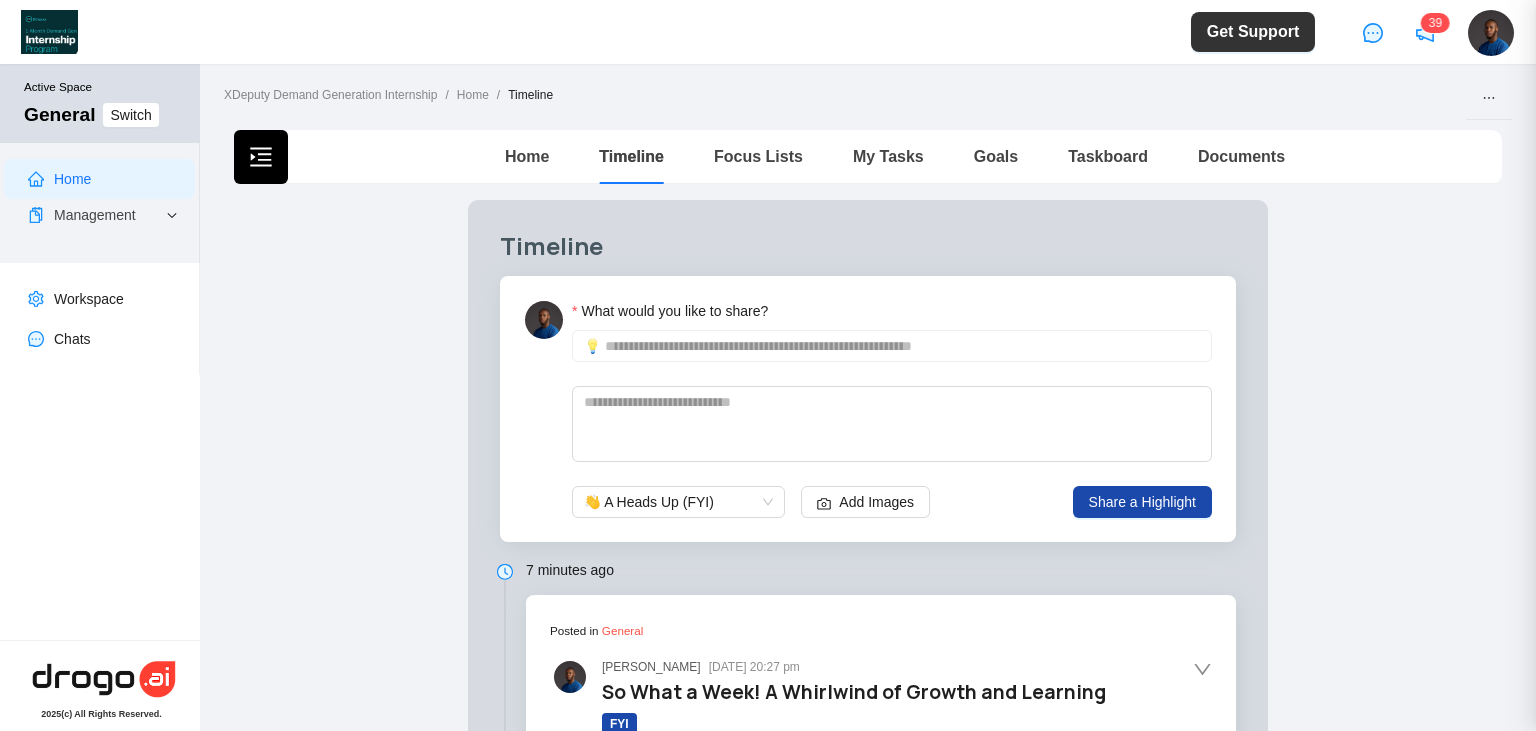 scroll, scrollTop: 0, scrollLeft: 0, axis: both 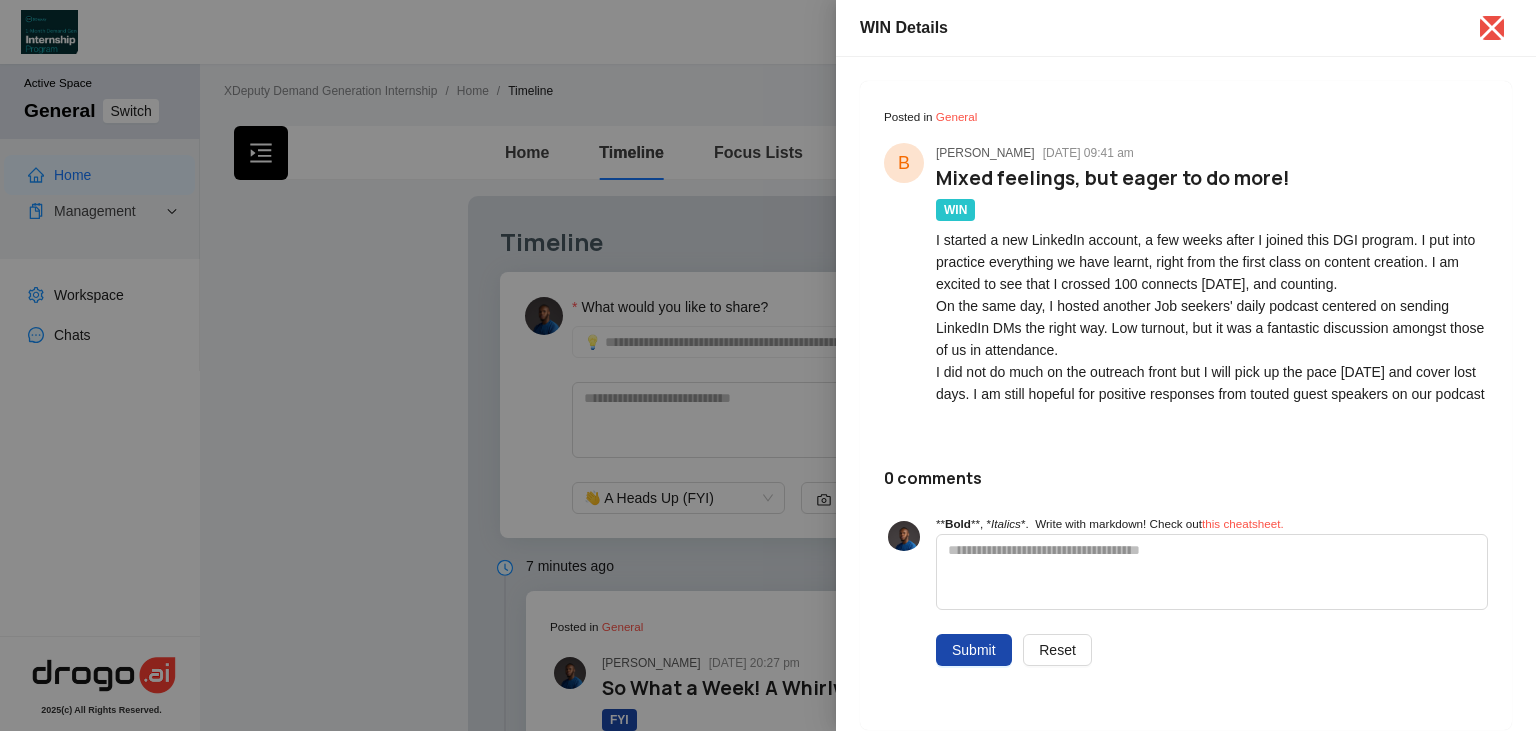 type 